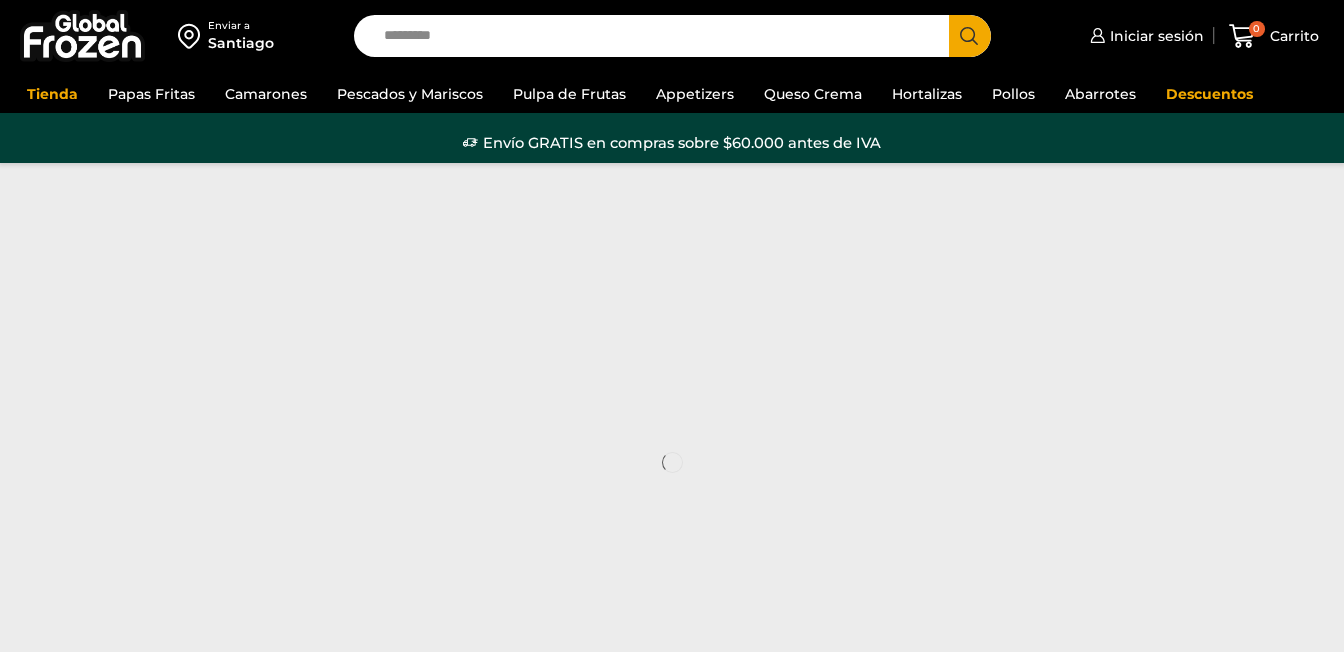 scroll, scrollTop: 0, scrollLeft: 0, axis: both 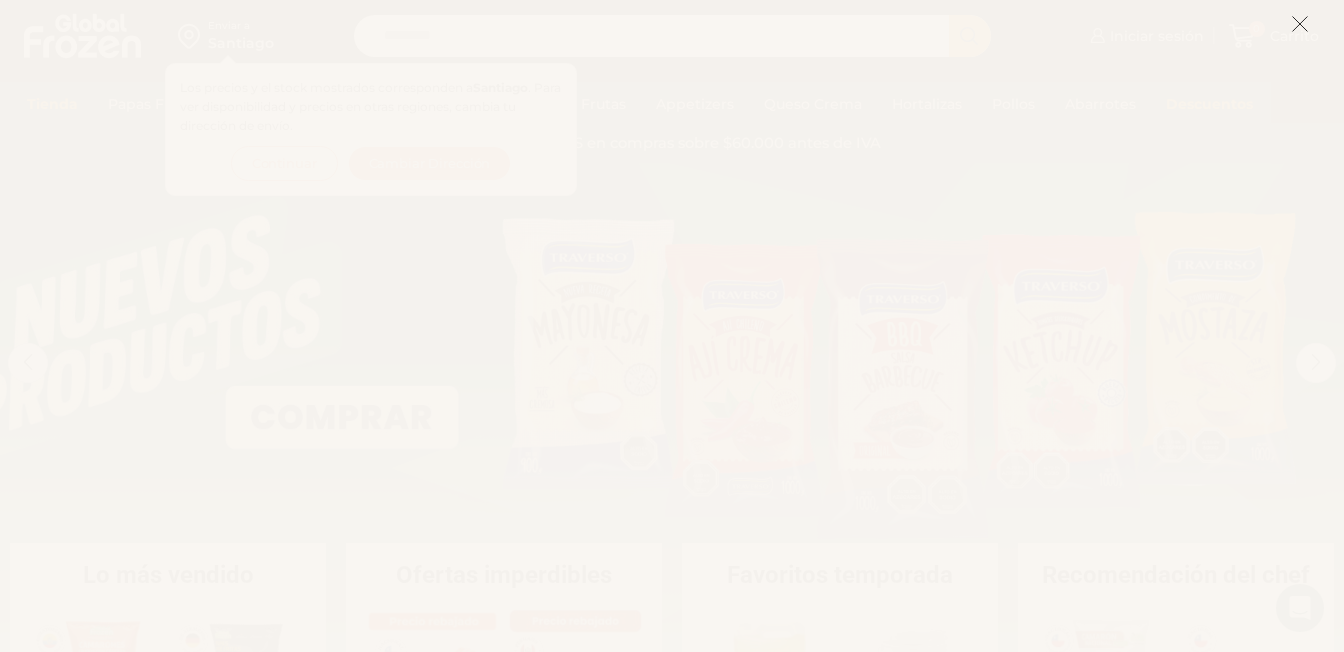 click at bounding box center [1300, 24] 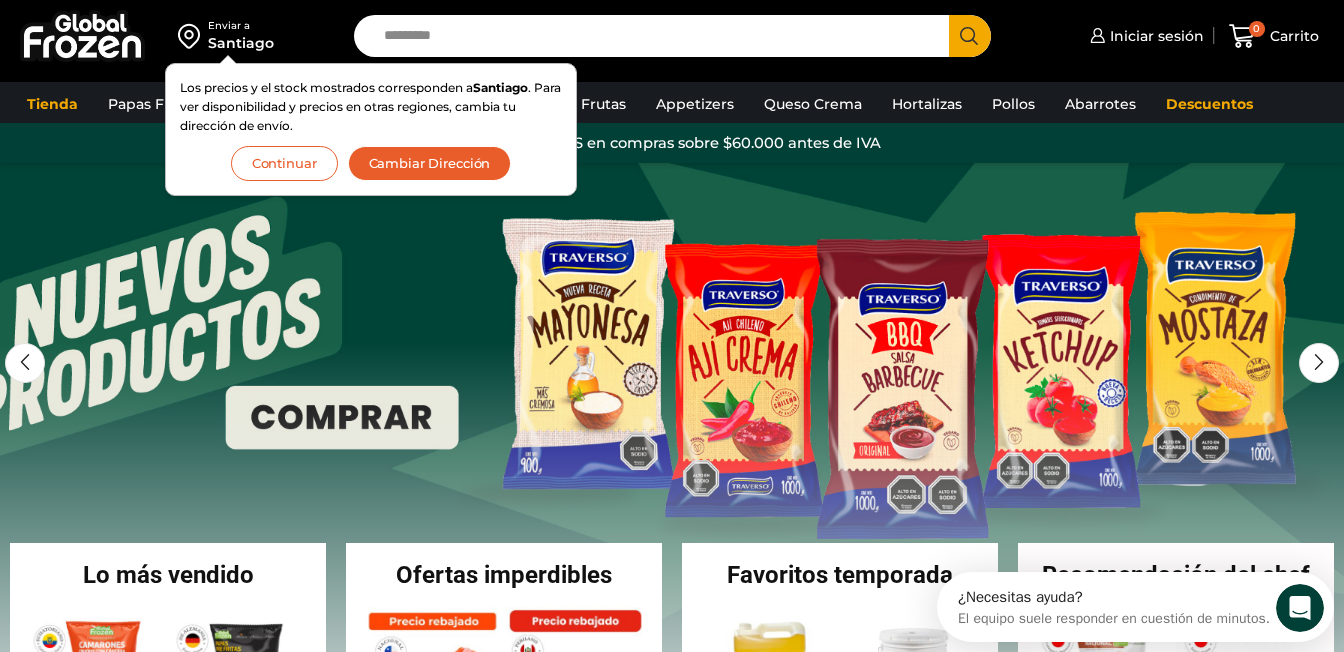 scroll, scrollTop: 0, scrollLeft: 0, axis: both 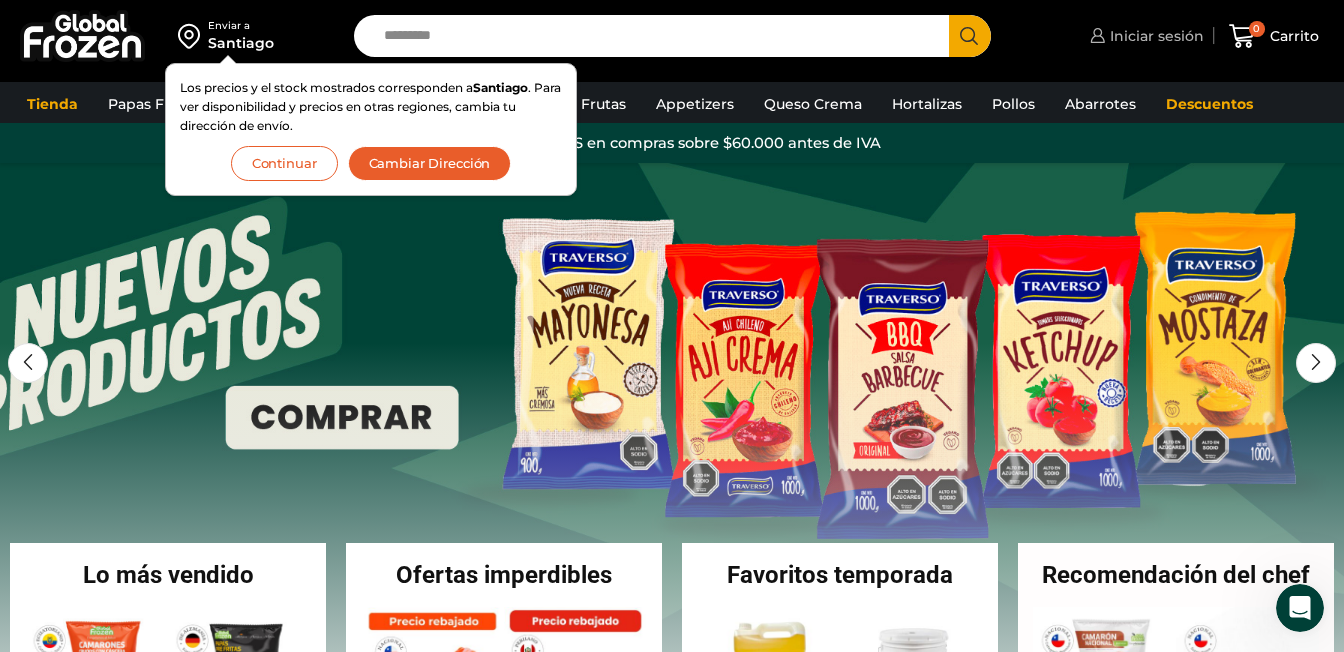click on "Iniciar sesión" at bounding box center (1154, 36) 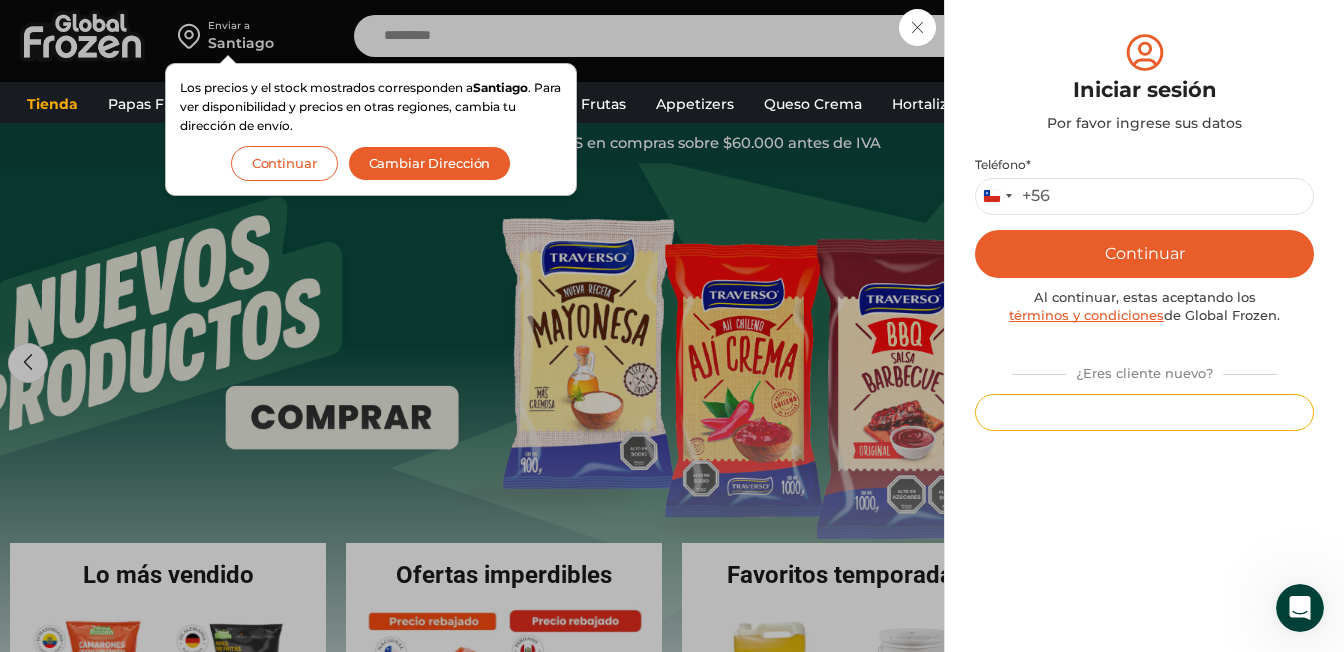 click on "Registrarse" at bounding box center (1144, 412) 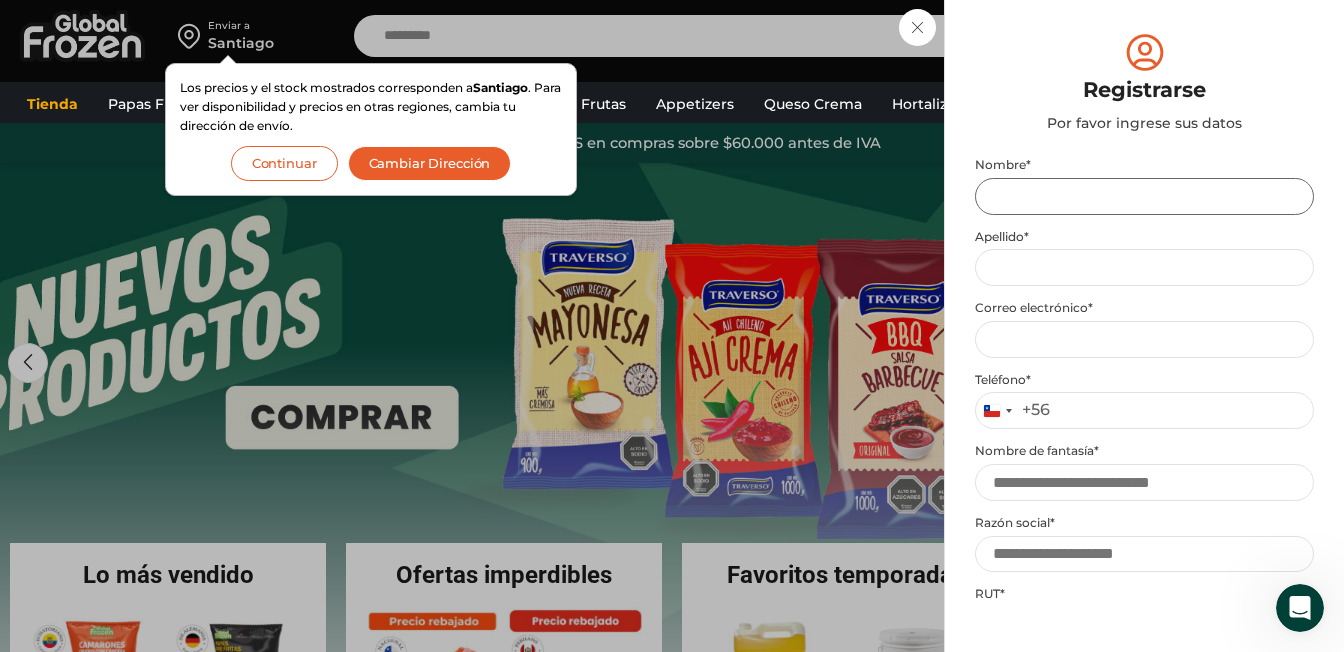 click on "Nombre  *" at bounding box center [1144, 196] 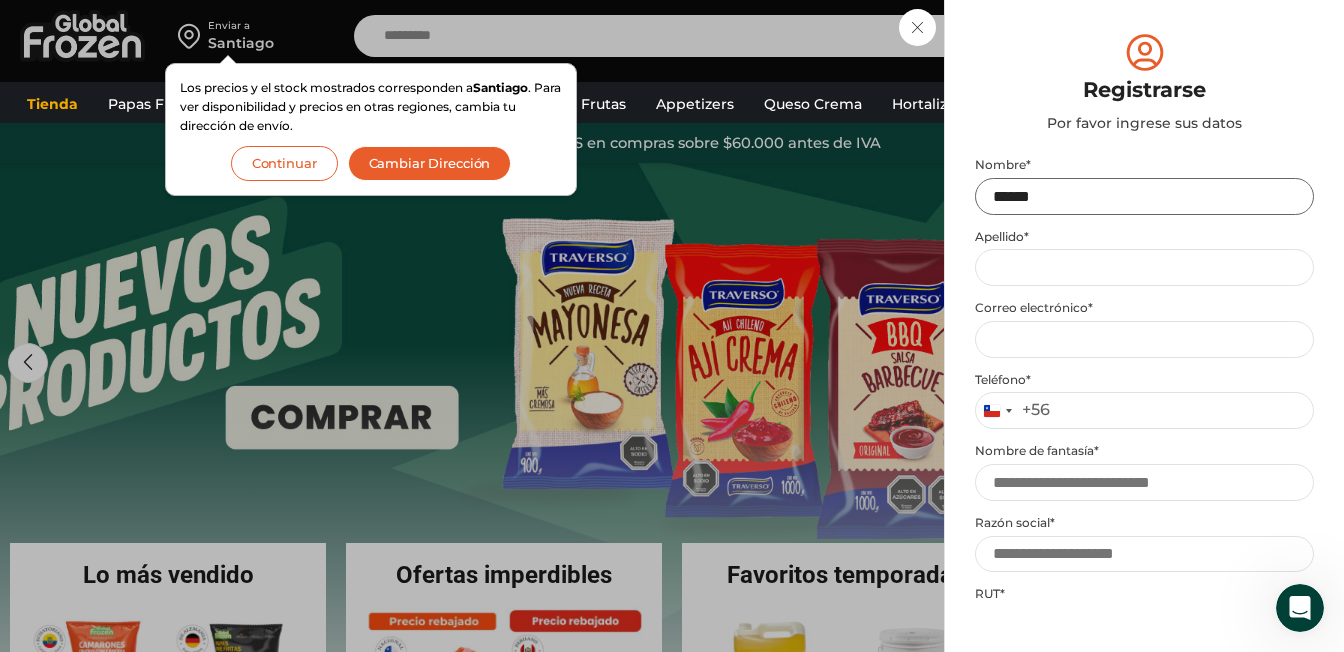 type on "******" 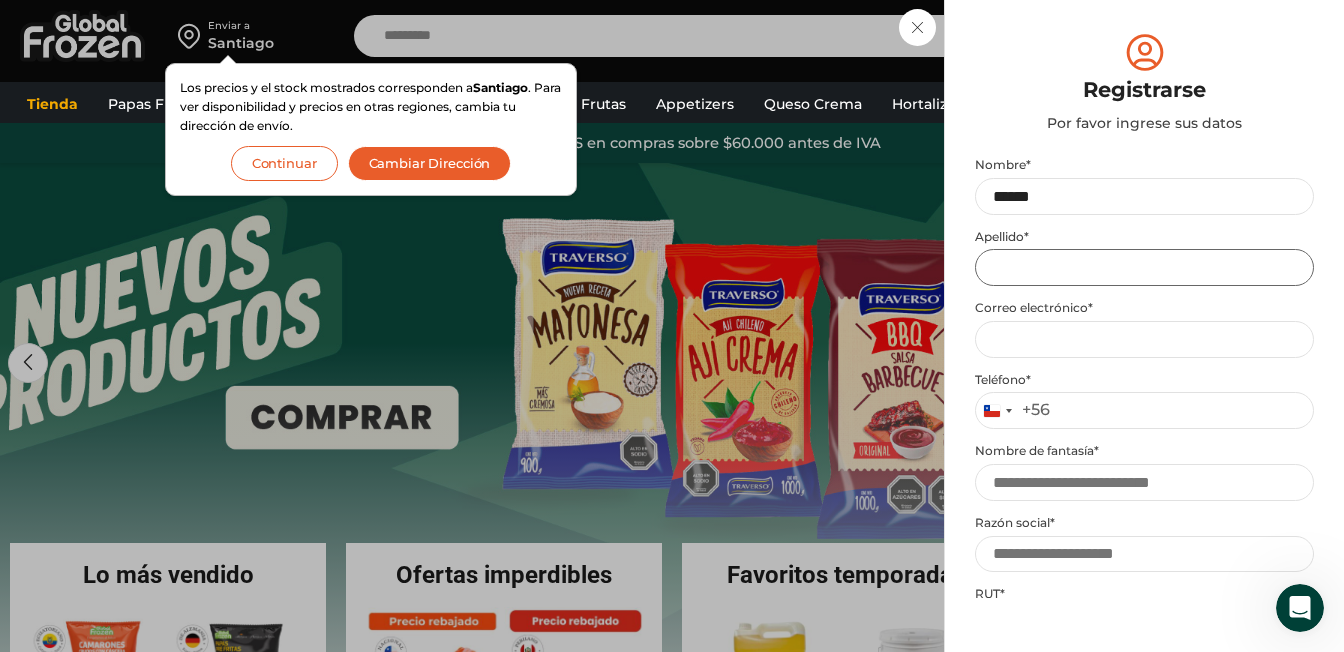 click on "Apellido  *" at bounding box center [1144, 267] 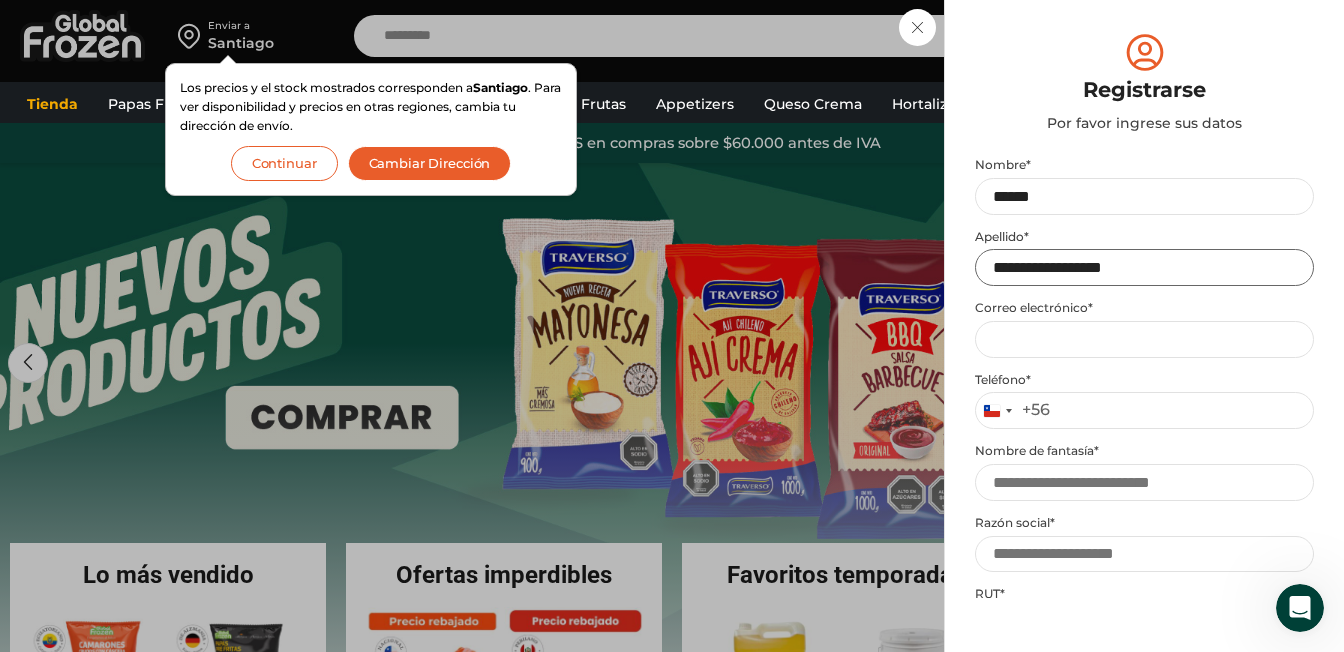 type on "**********" 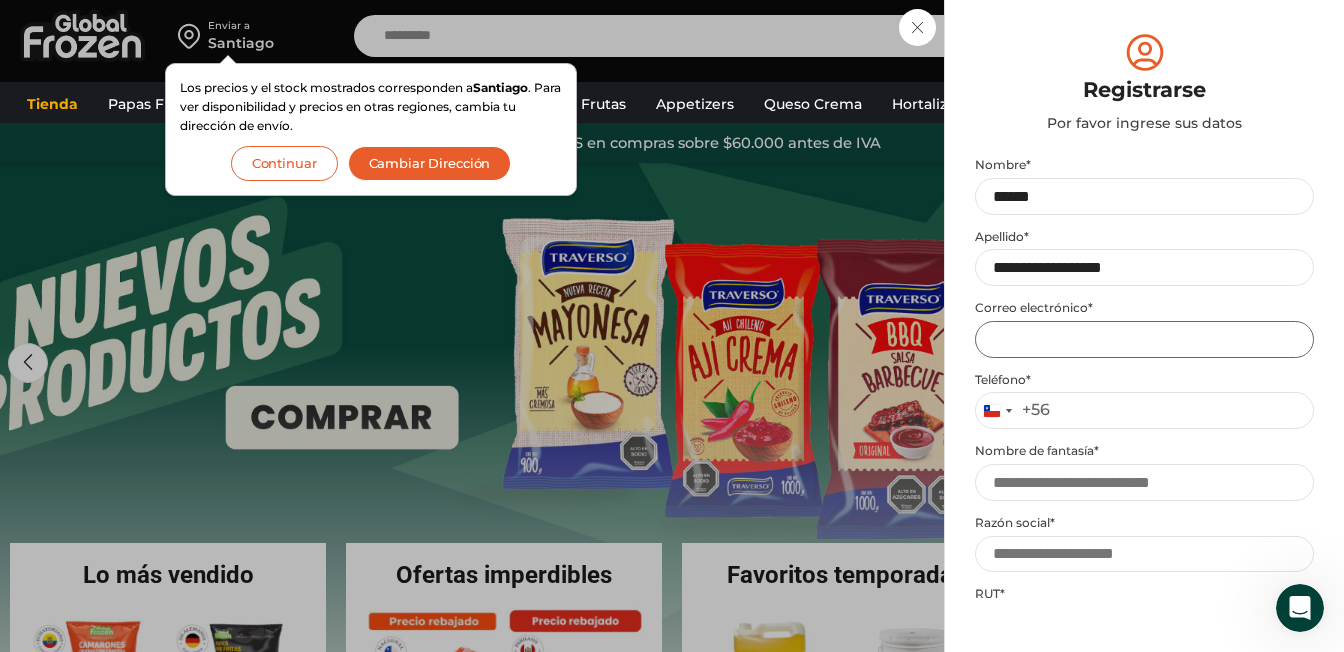 click on "Email address                                          *" at bounding box center [1144, 339] 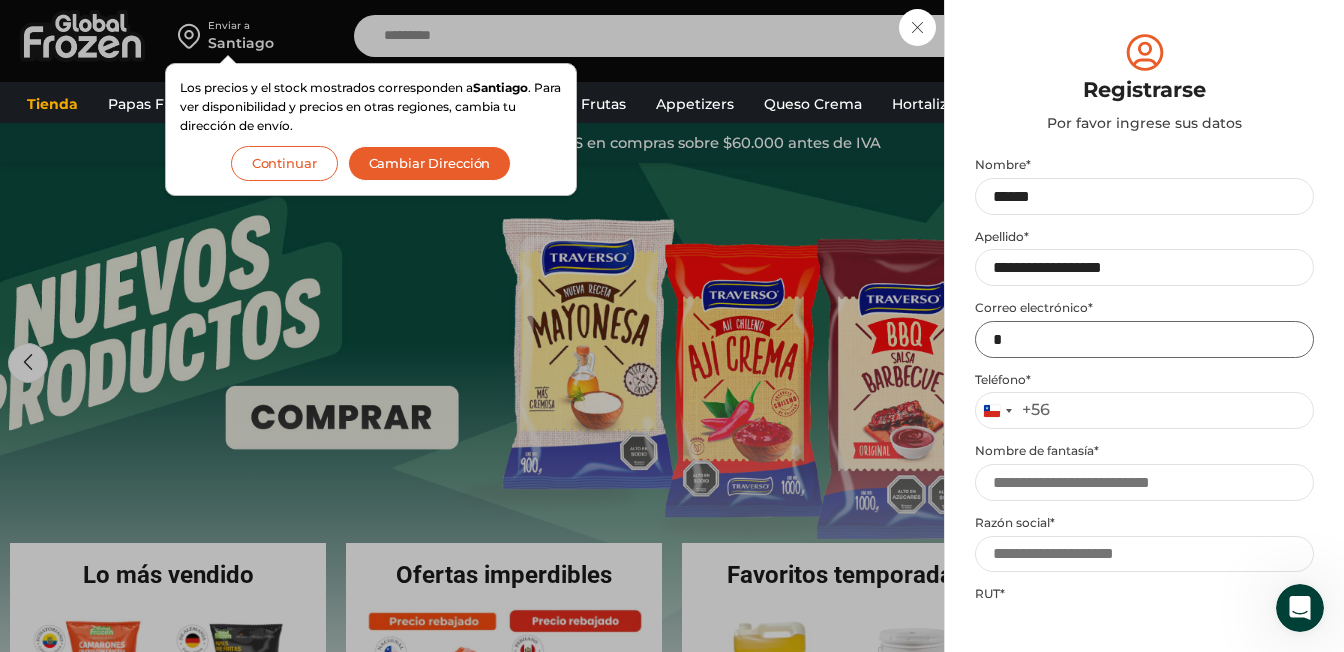 type on "**********" 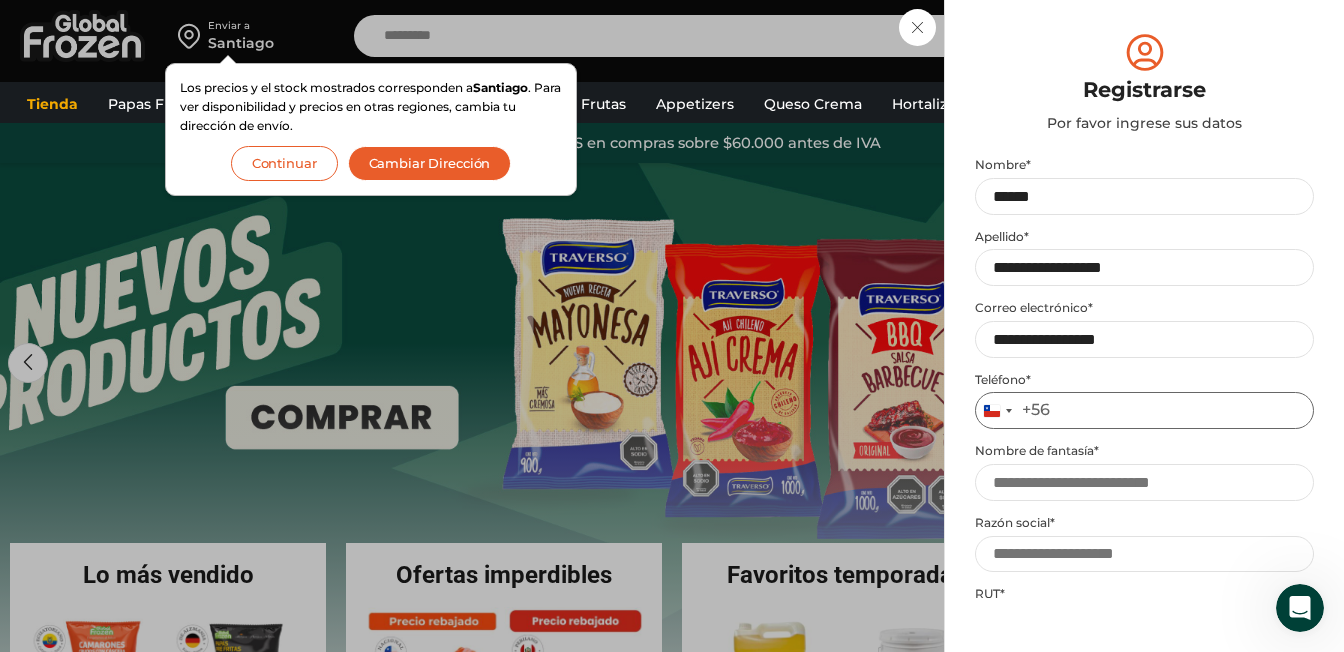 click on "Teléfono  *" at bounding box center (1144, 410) 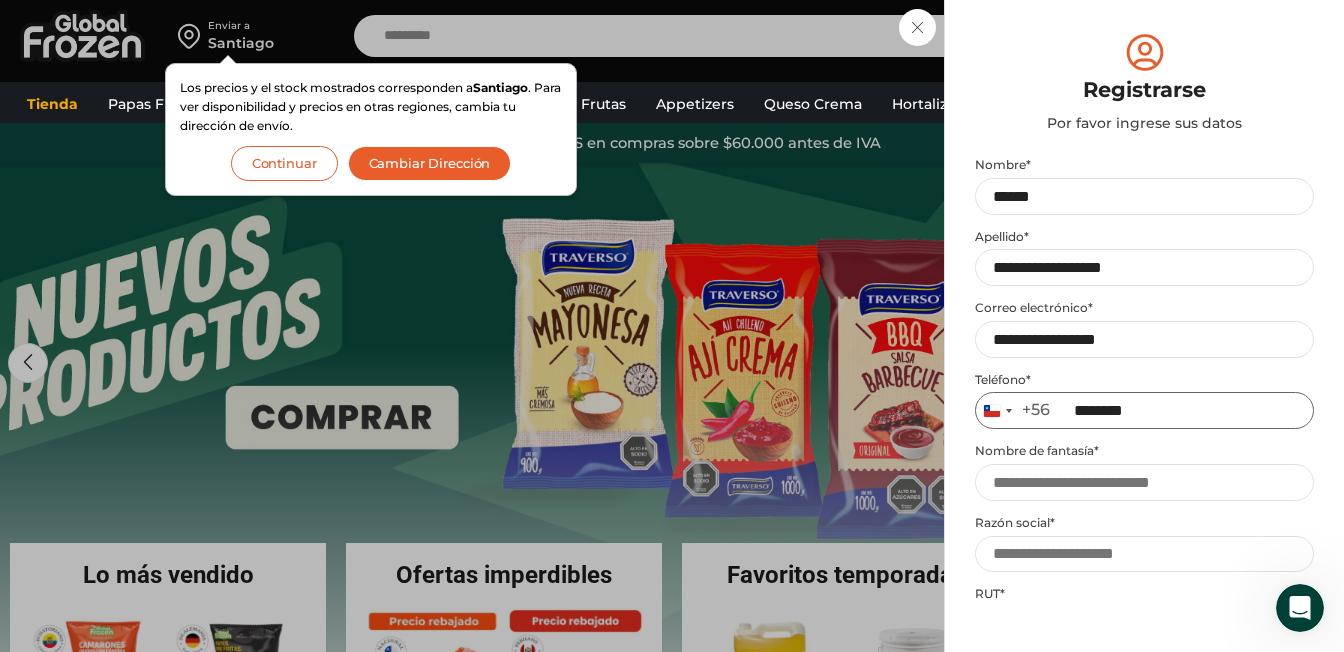 type on "********" 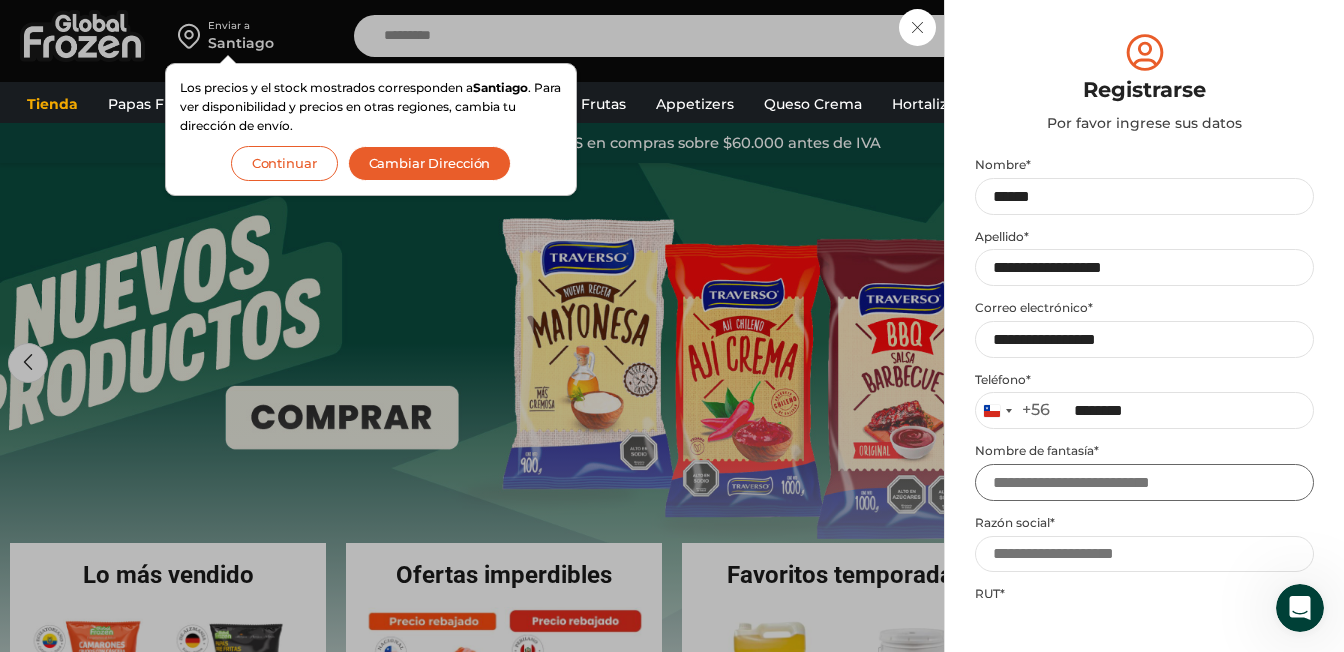 click on "Nombre de fantasía  *" at bounding box center (1144, 482) 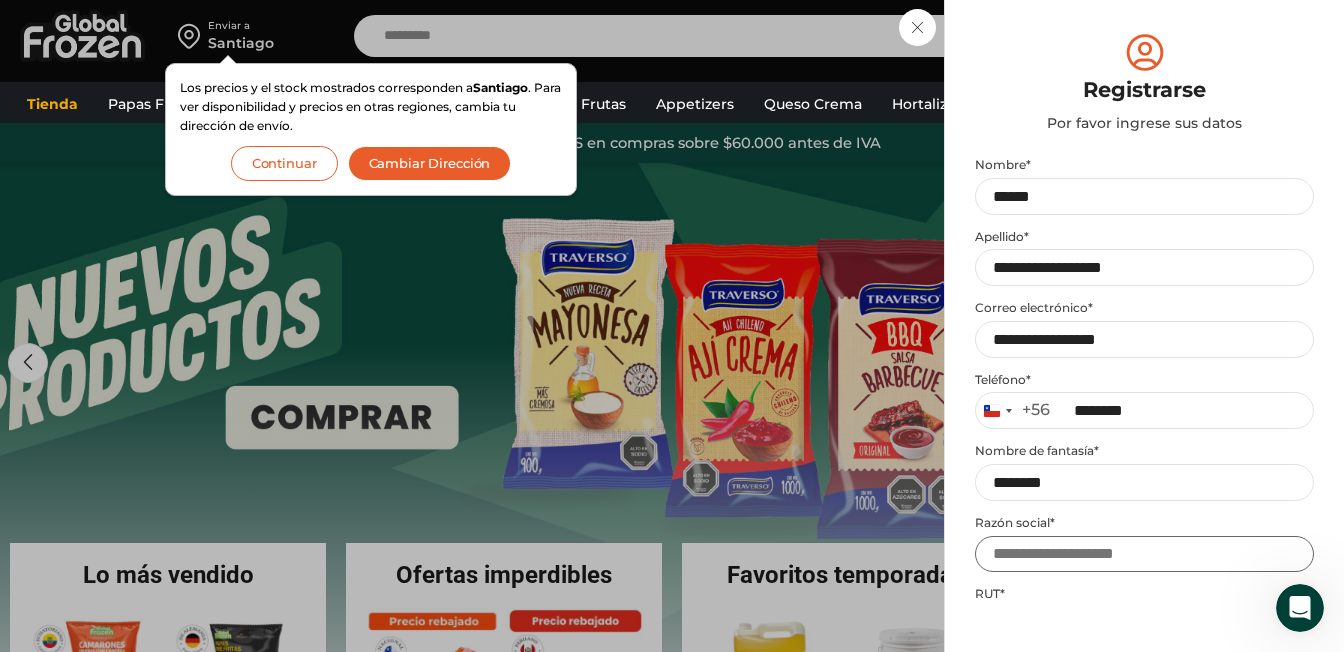 click on "Razón social  *" at bounding box center [1144, 554] 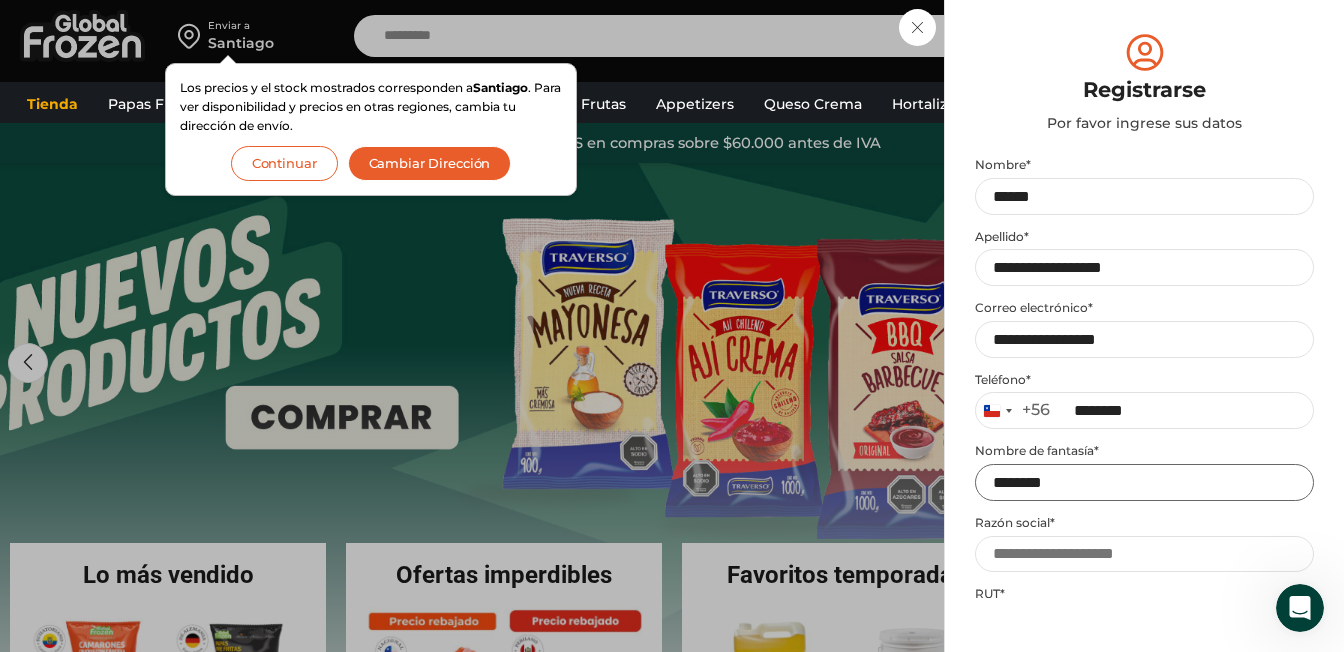 click on "********" at bounding box center (1144, 482) 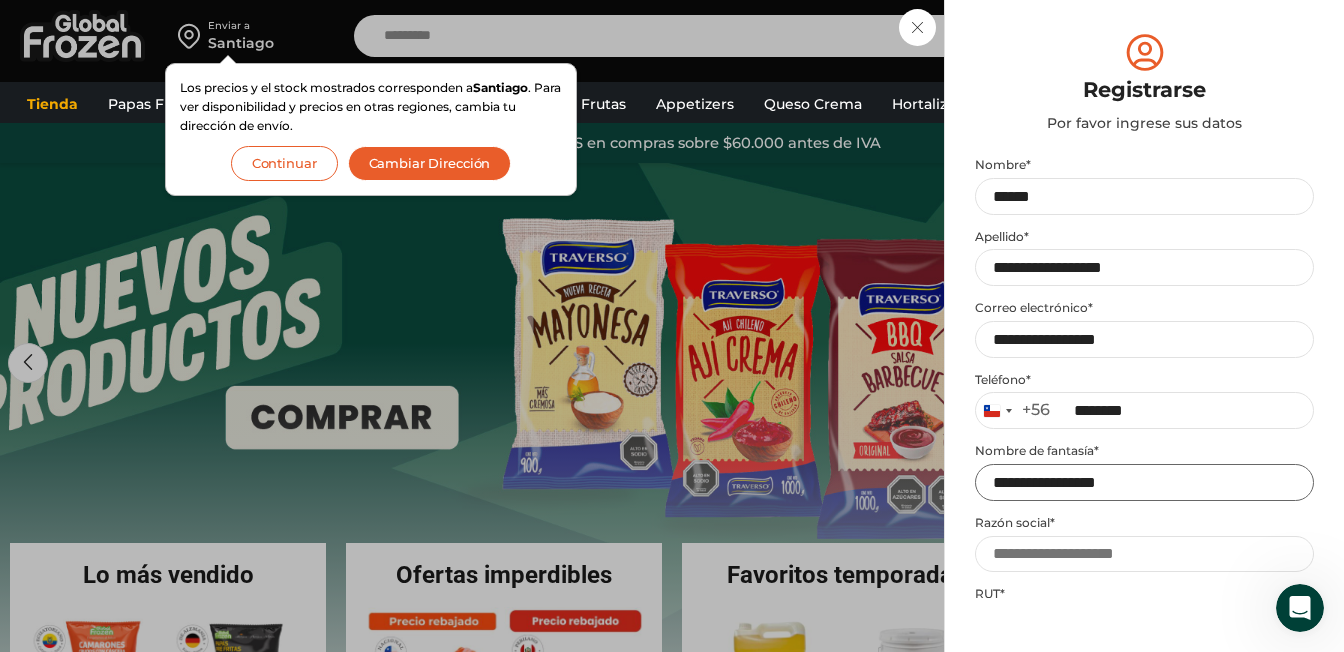 type on "**********" 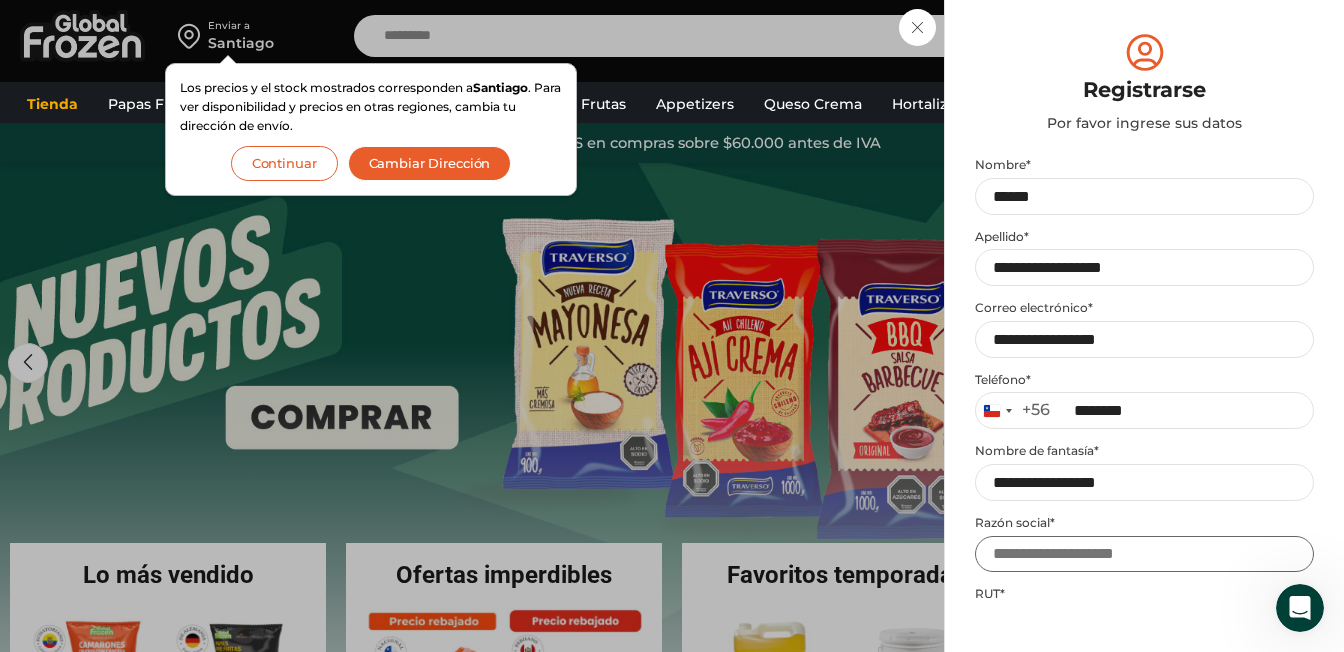 click on "Razón social  *" at bounding box center (1144, 554) 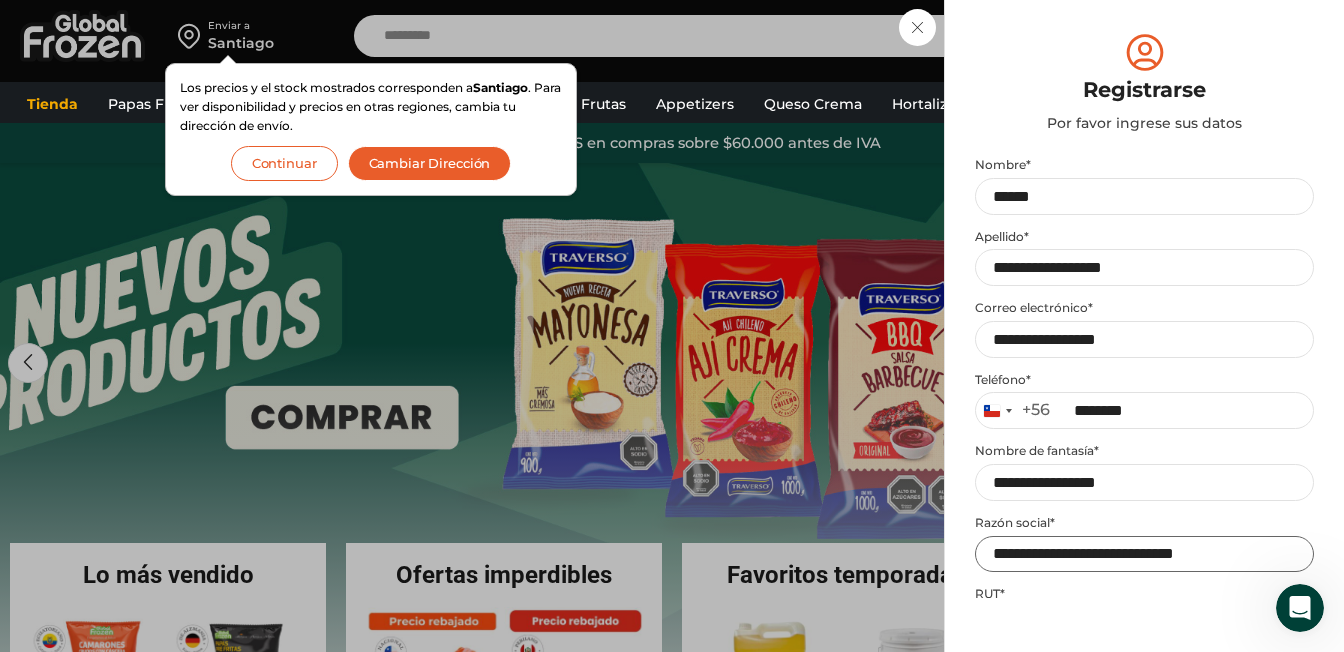 scroll, scrollTop: 200, scrollLeft: 0, axis: vertical 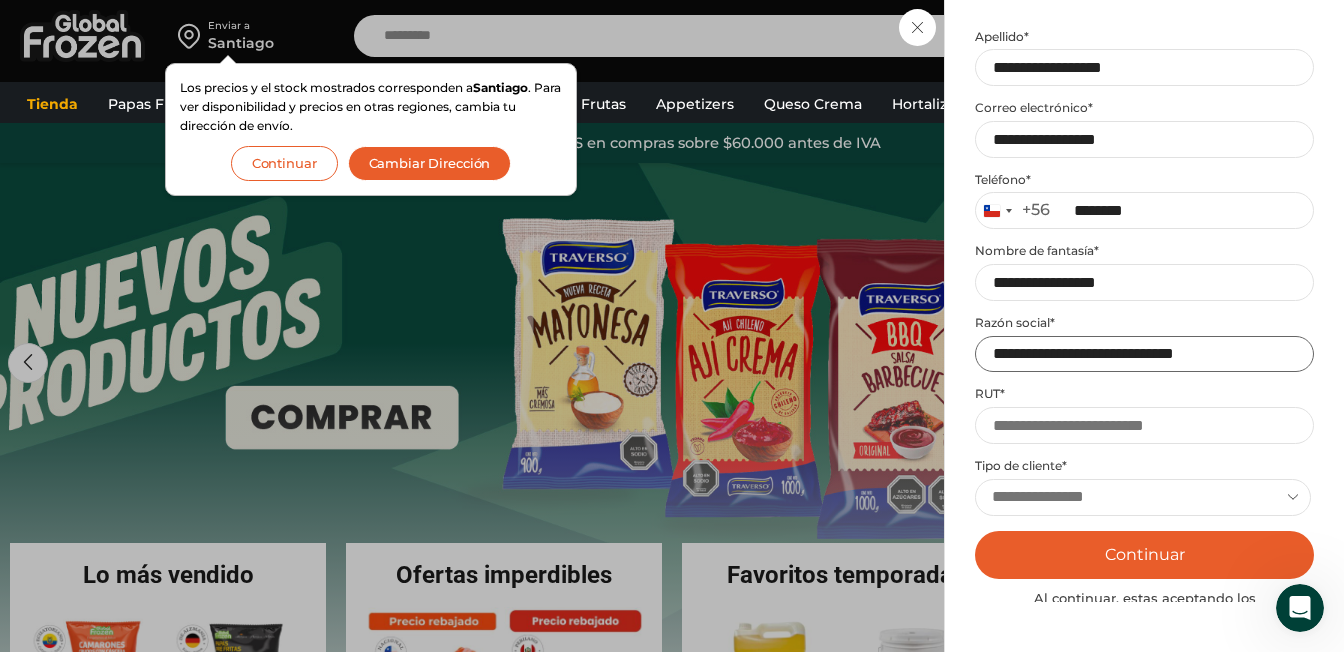 type on "**********" 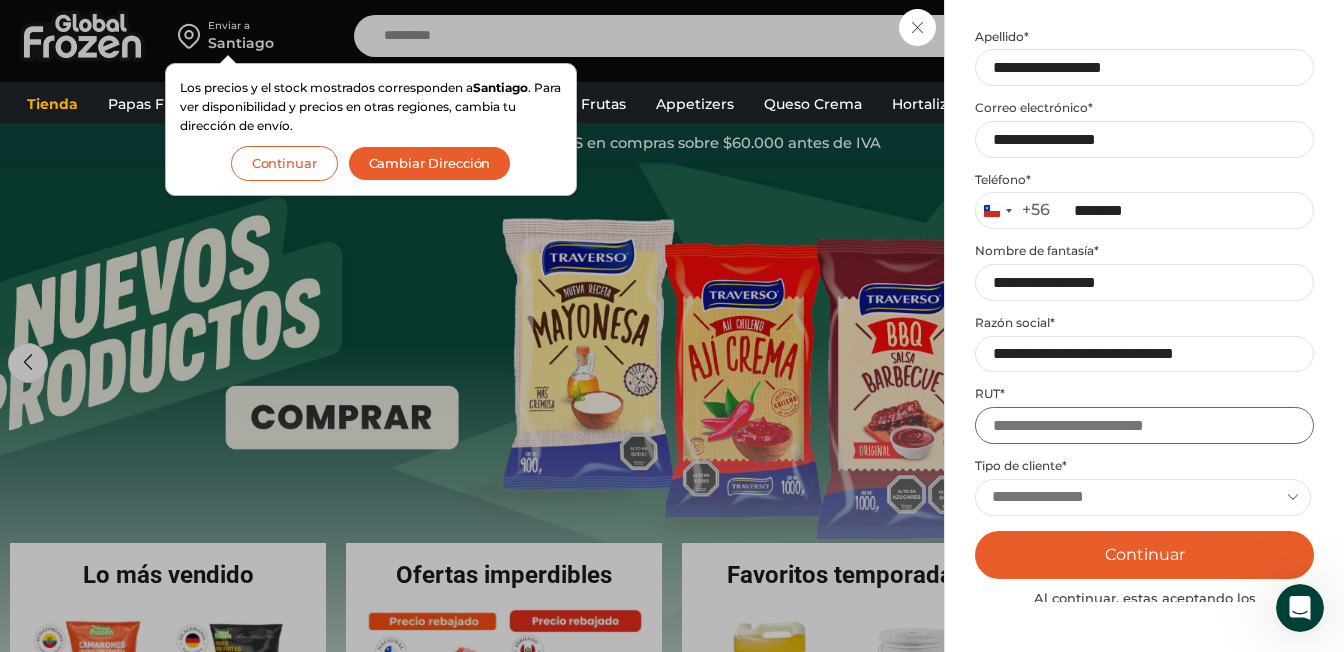 click on "RUT  *" at bounding box center (1144, 425) 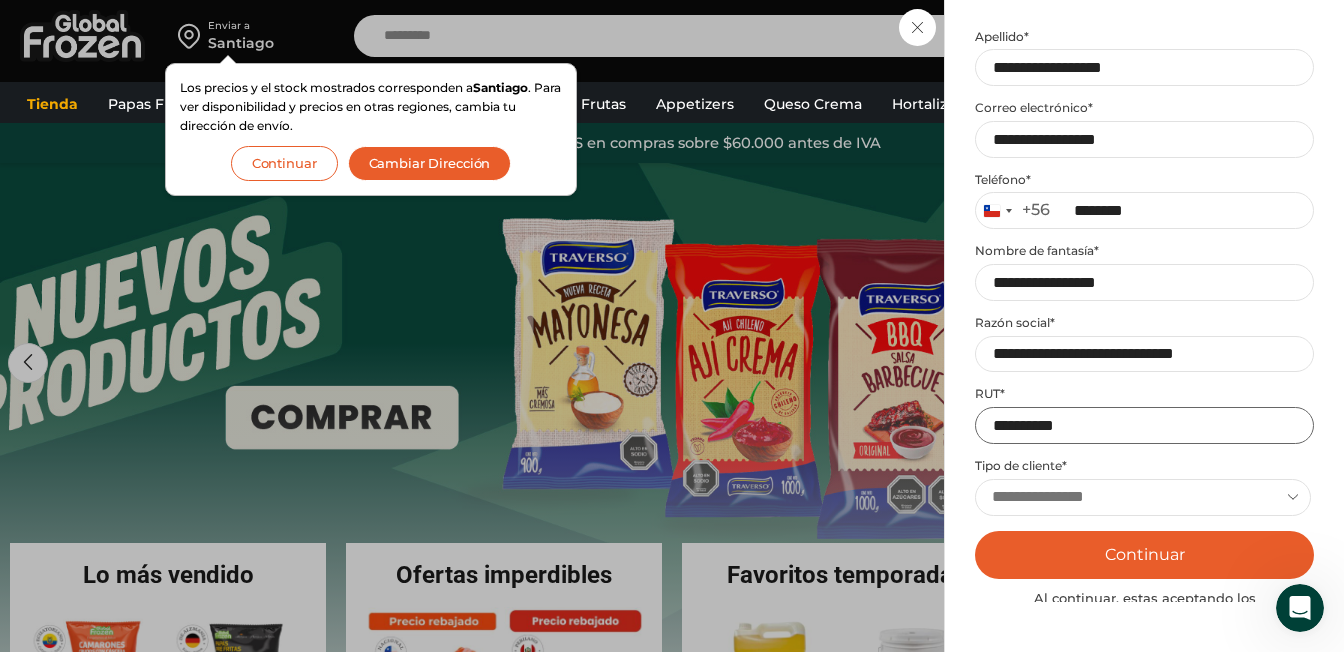 type on "**********" 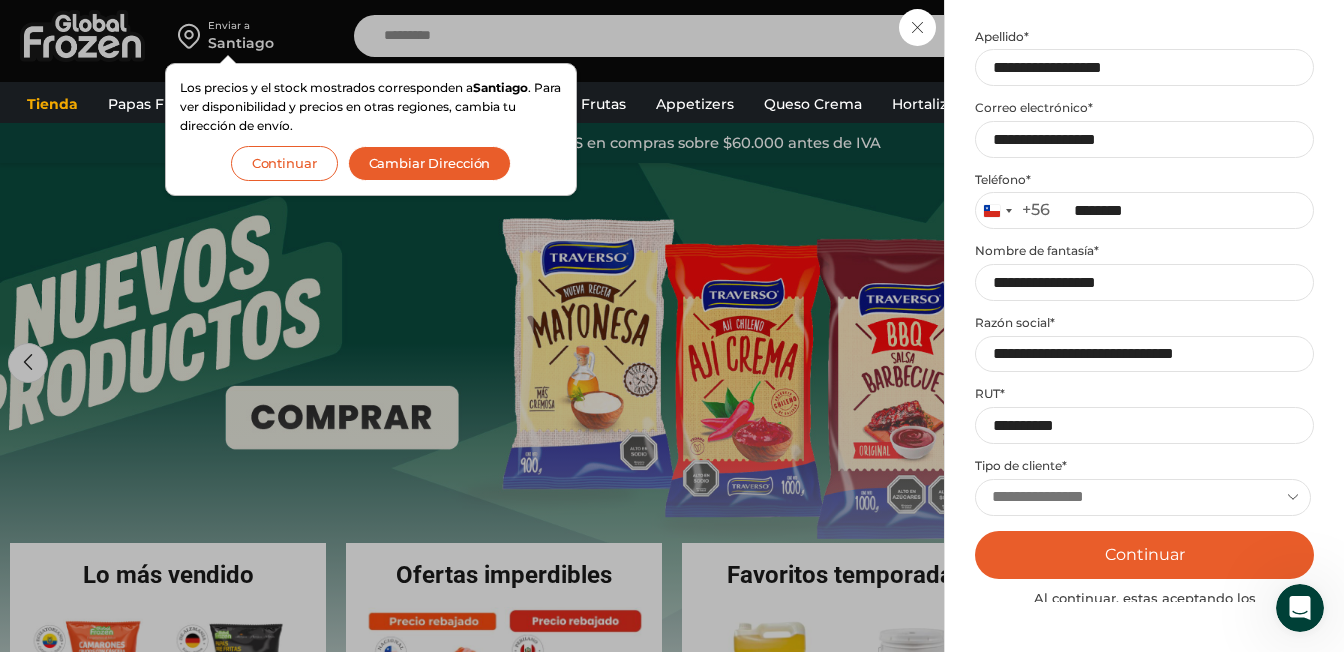 click on "**********" at bounding box center (1143, 497) 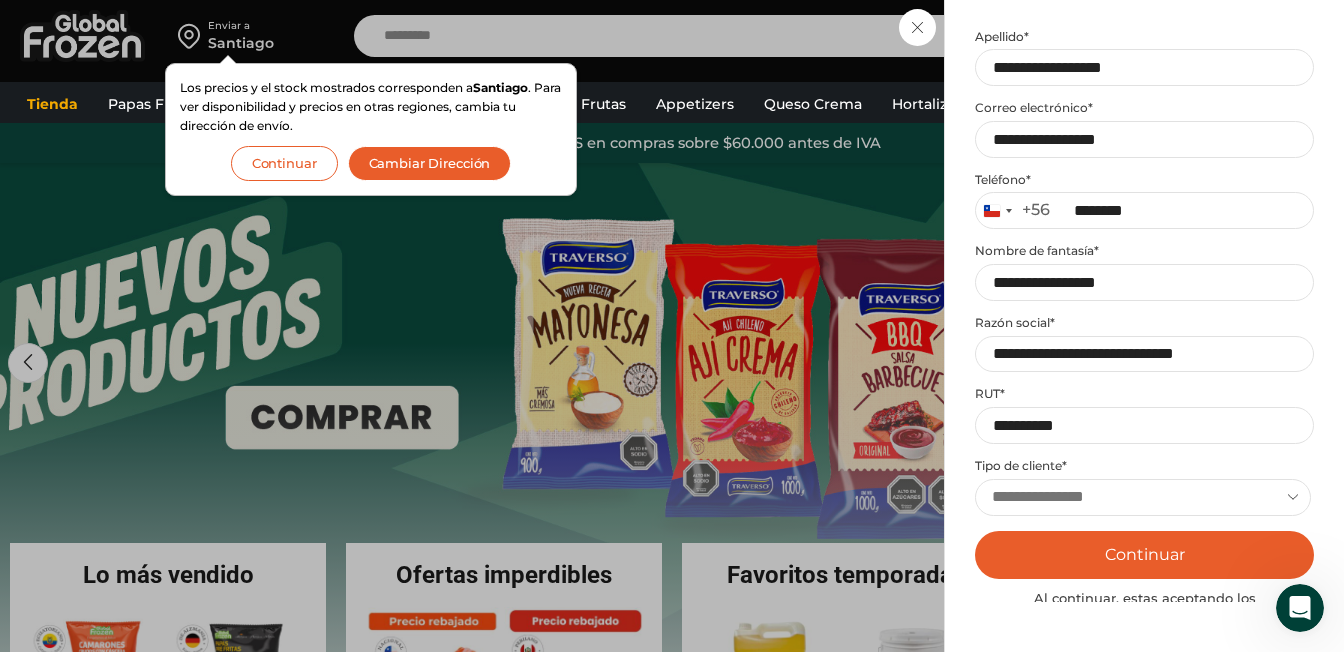 select on "******" 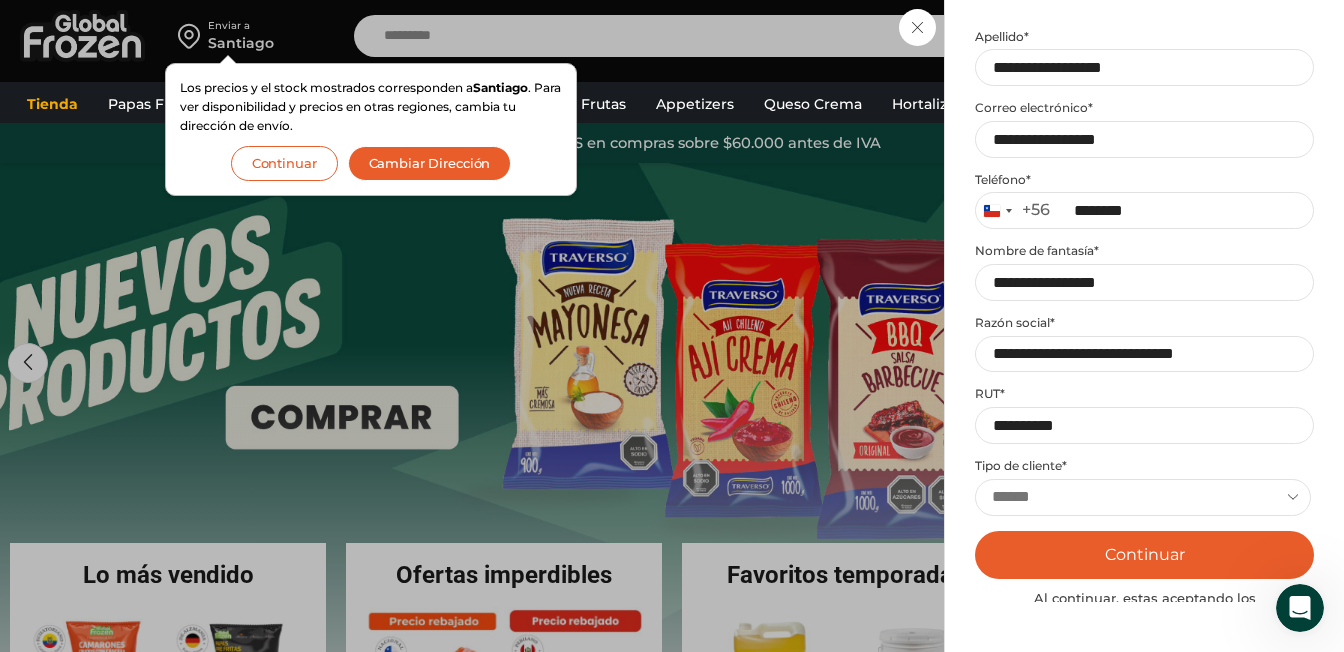 click on "**********" at bounding box center [1143, 497] 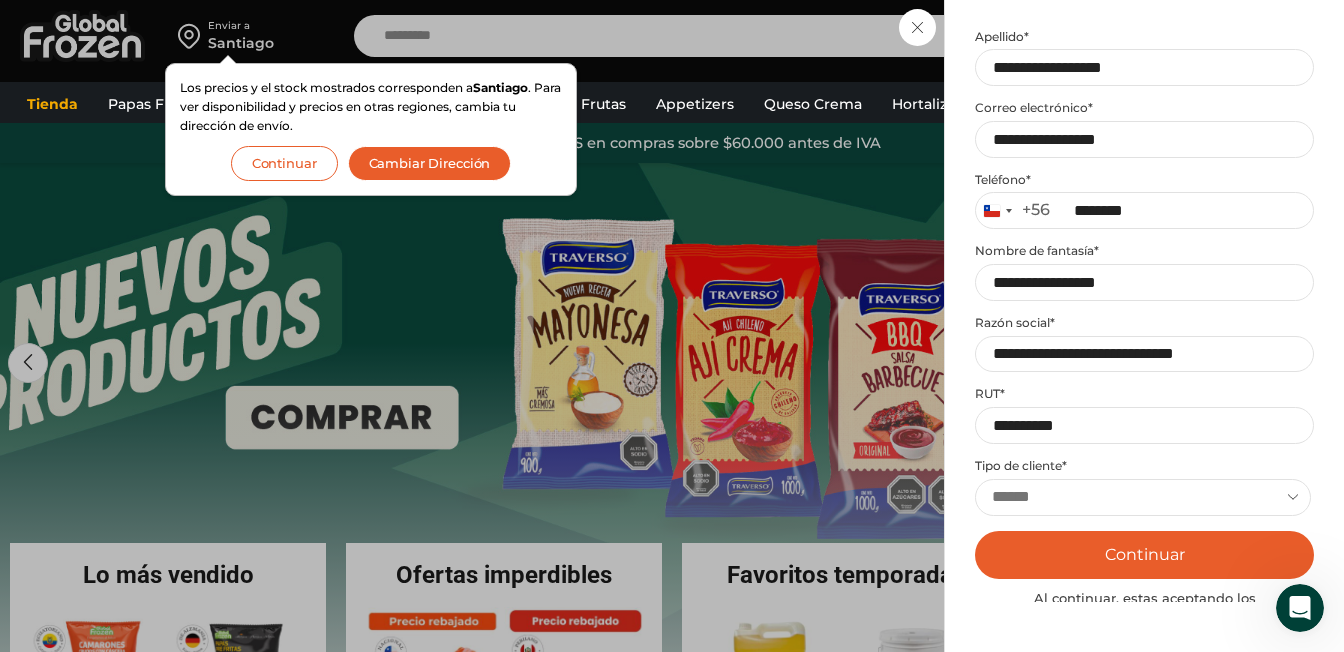 scroll, scrollTop: 330, scrollLeft: 0, axis: vertical 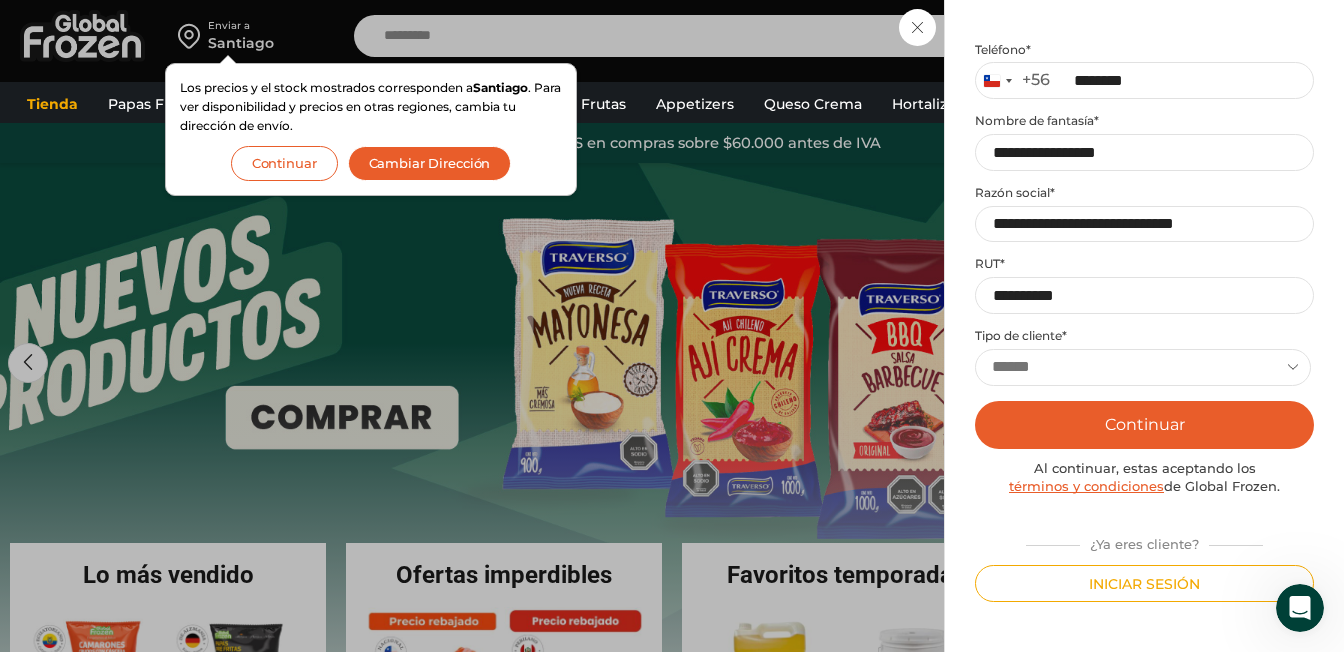 click on "Continuar" at bounding box center (1144, 425) 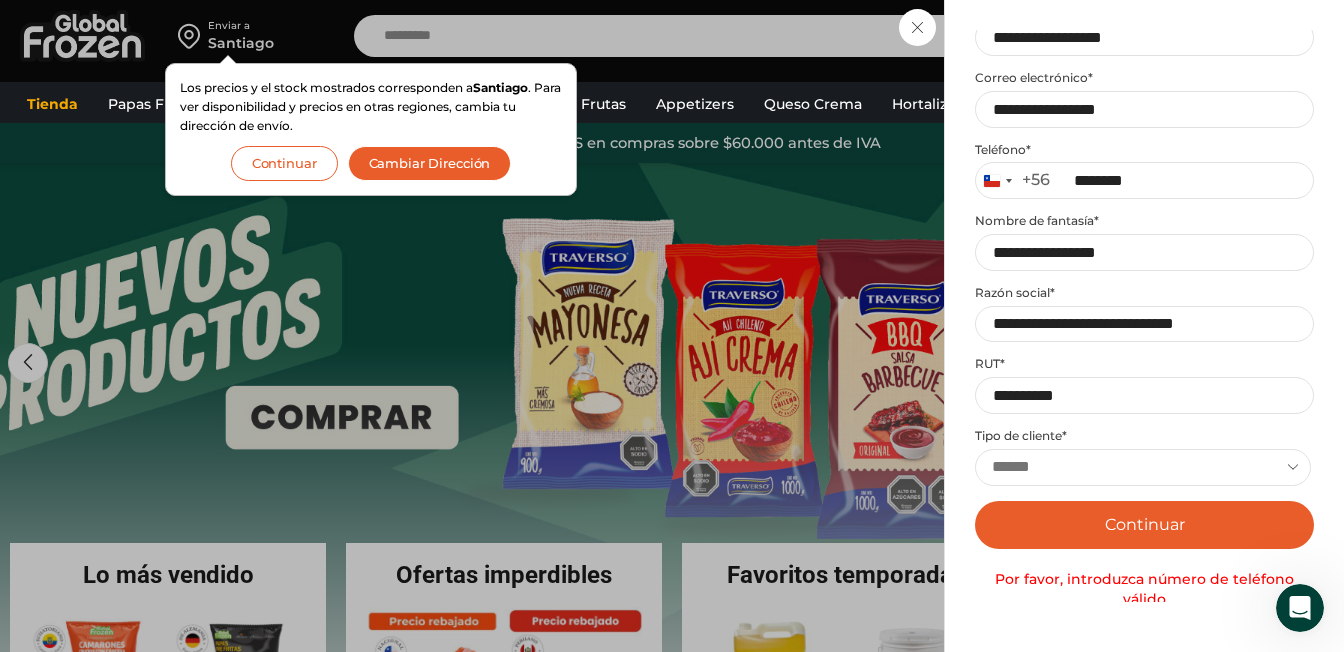 scroll, scrollTop: 130, scrollLeft: 0, axis: vertical 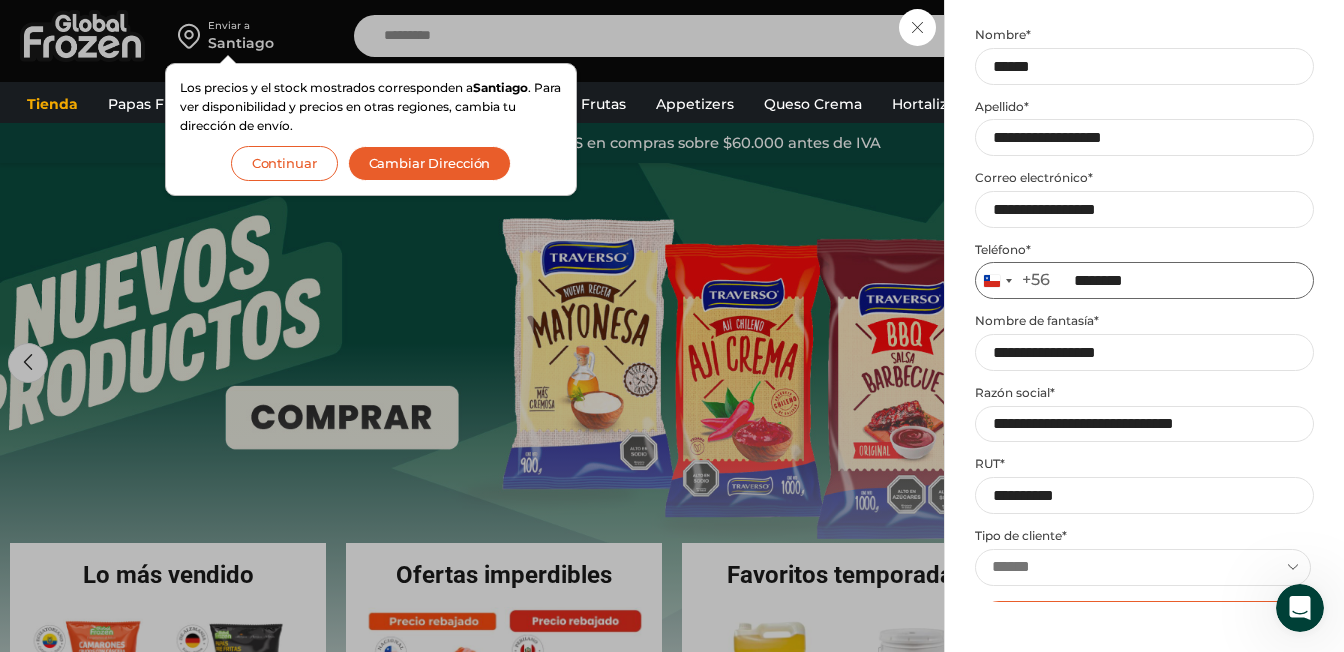 click on "********" at bounding box center [1144, 280] 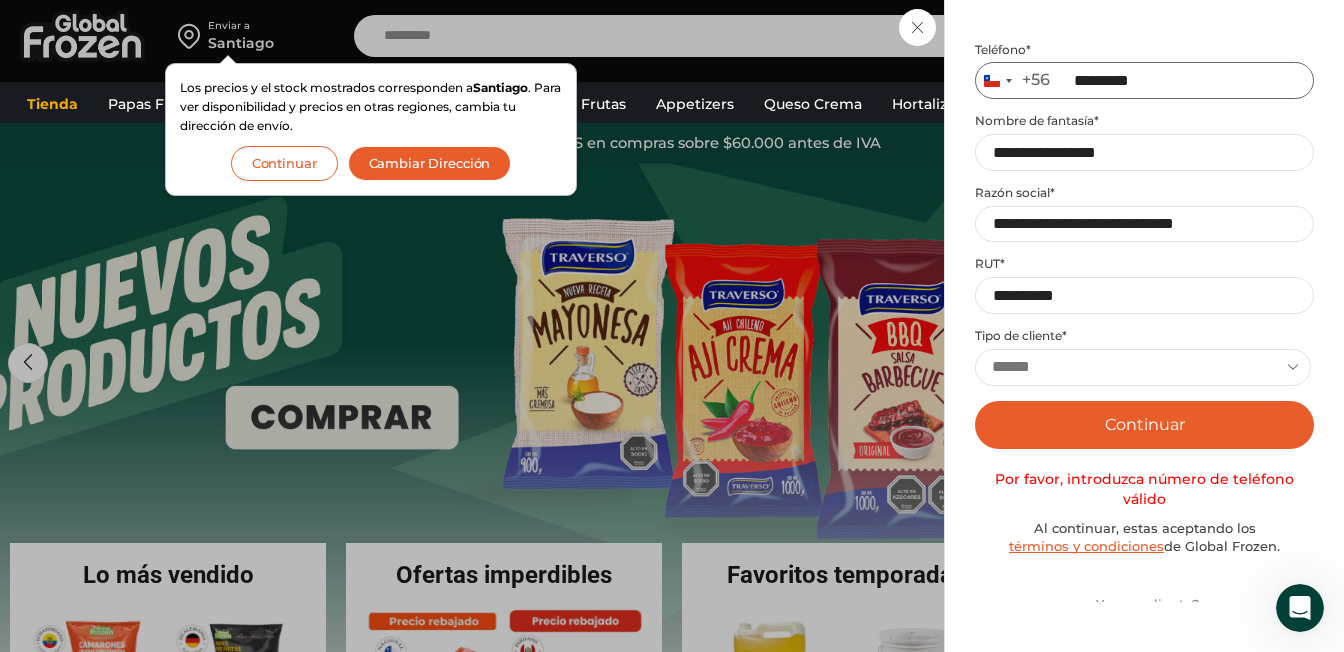 scroll, scrollTop: 390, scrollLeft: 0, axis: vertical 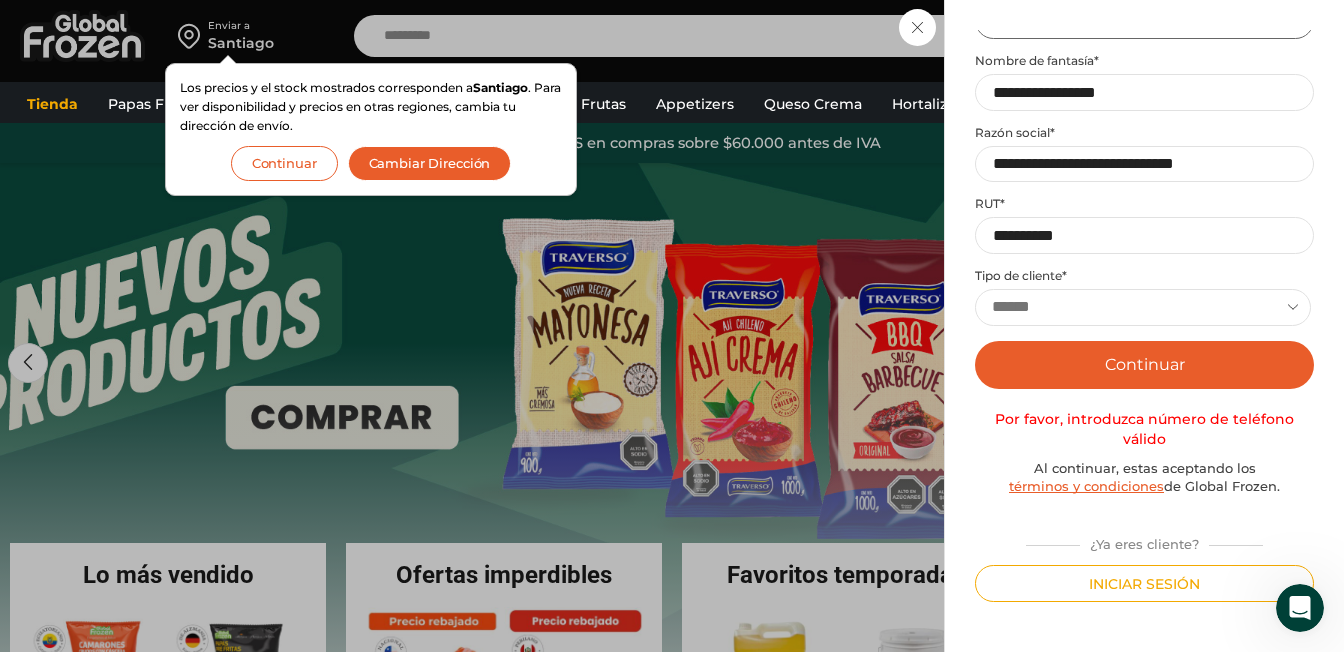 type on "*********" 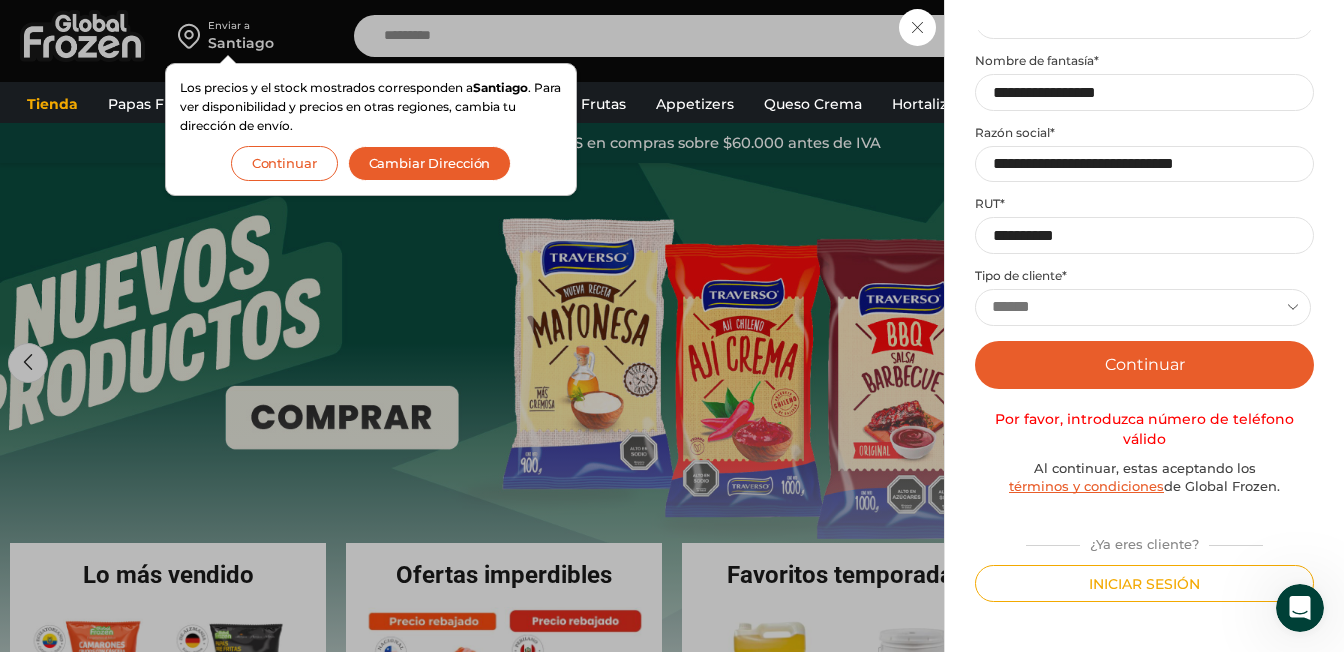 click on "Continuar" at bounding box center (1144, 365) 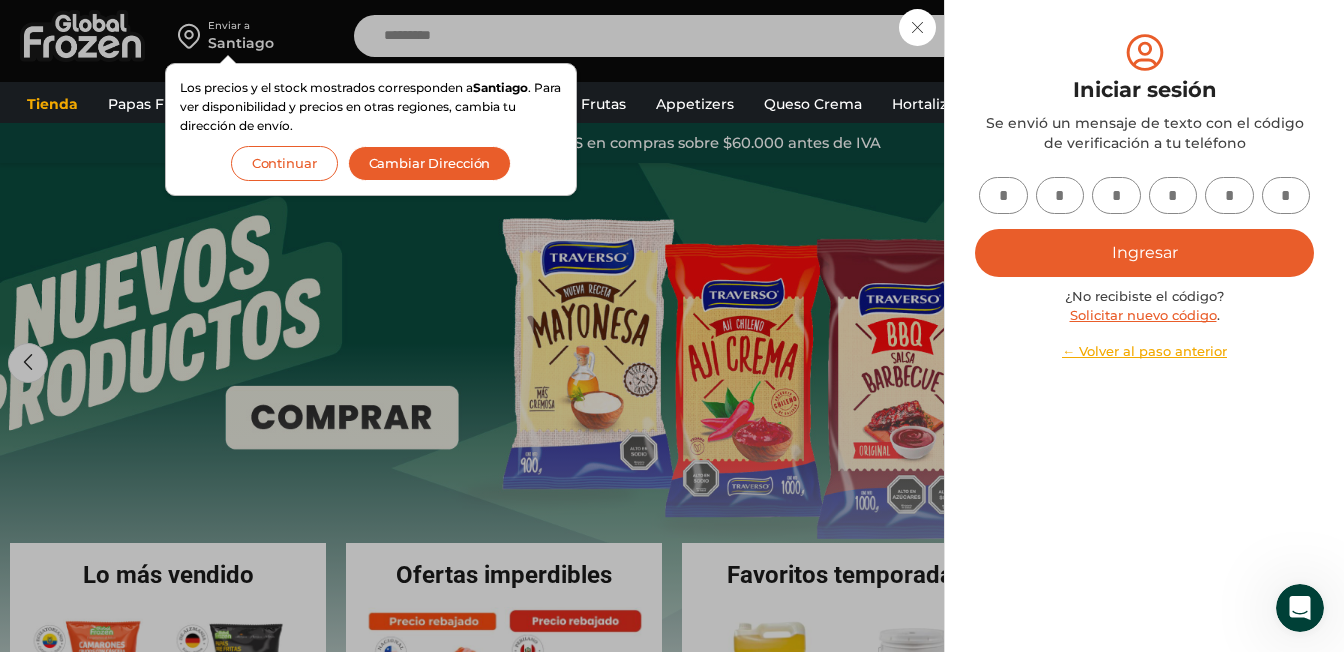 scroll, scrollTop: 0, scrollLeft: 0, axis: both 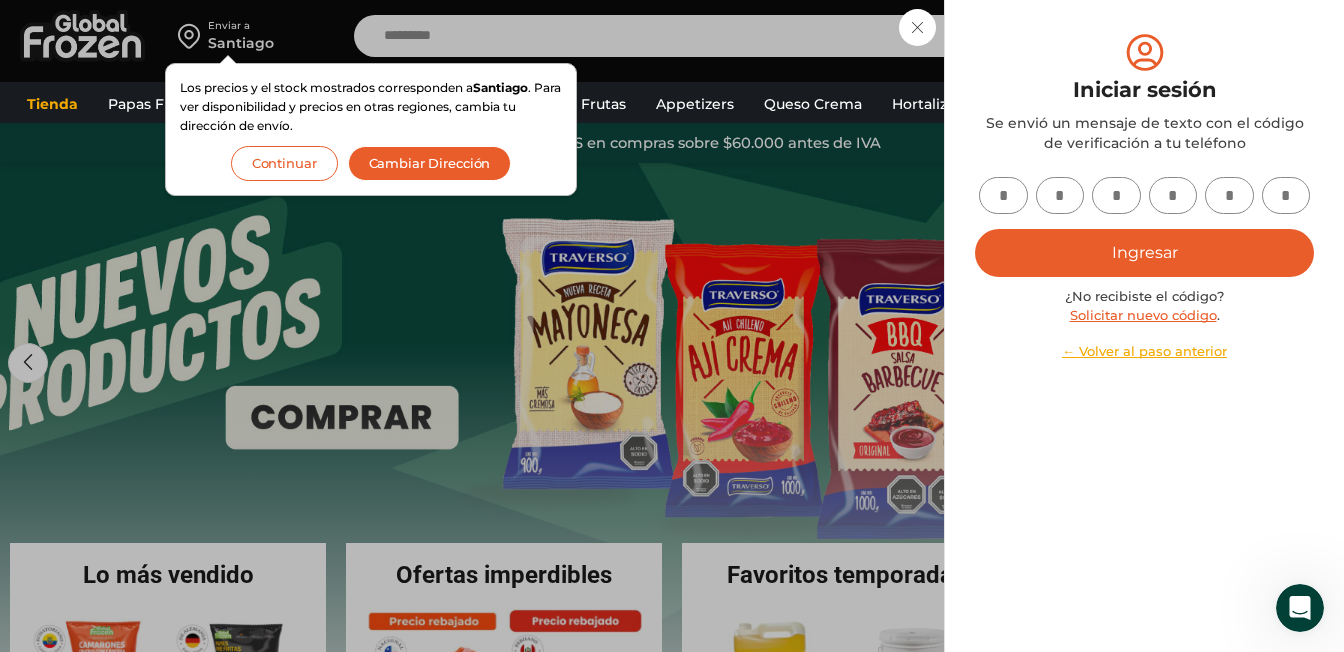 click at bounding box center (1003, 195) 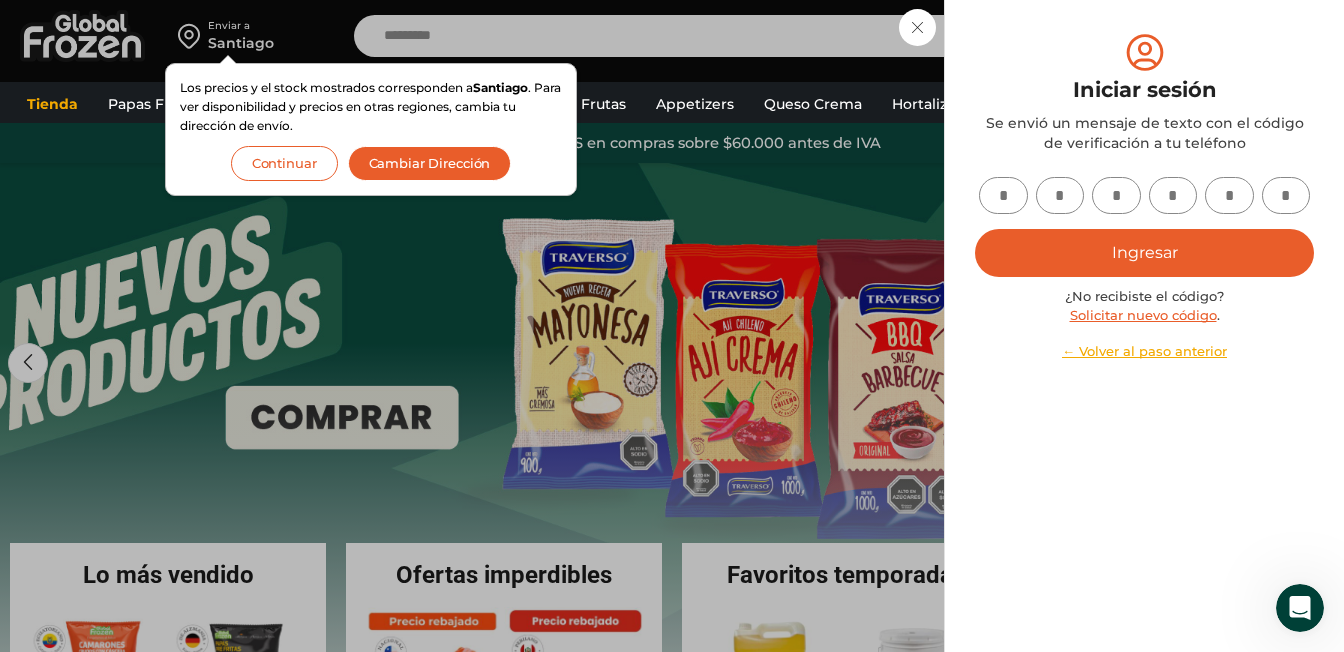 type on "*" 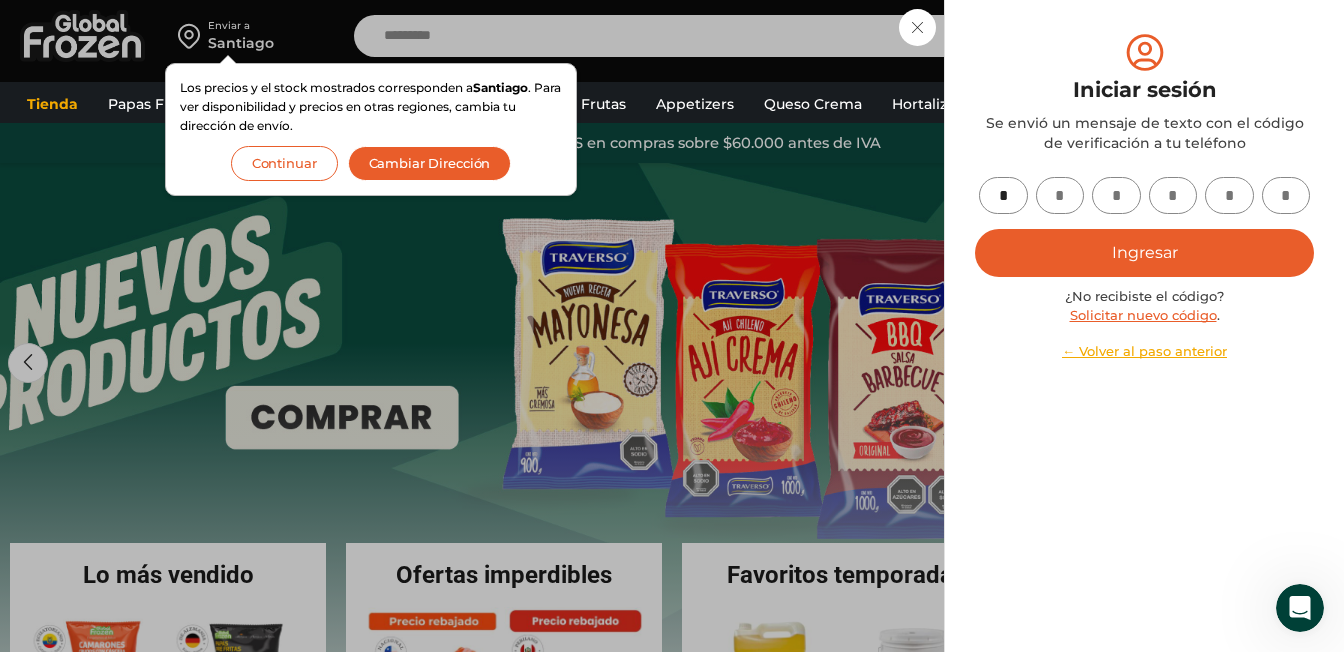 type on "*" 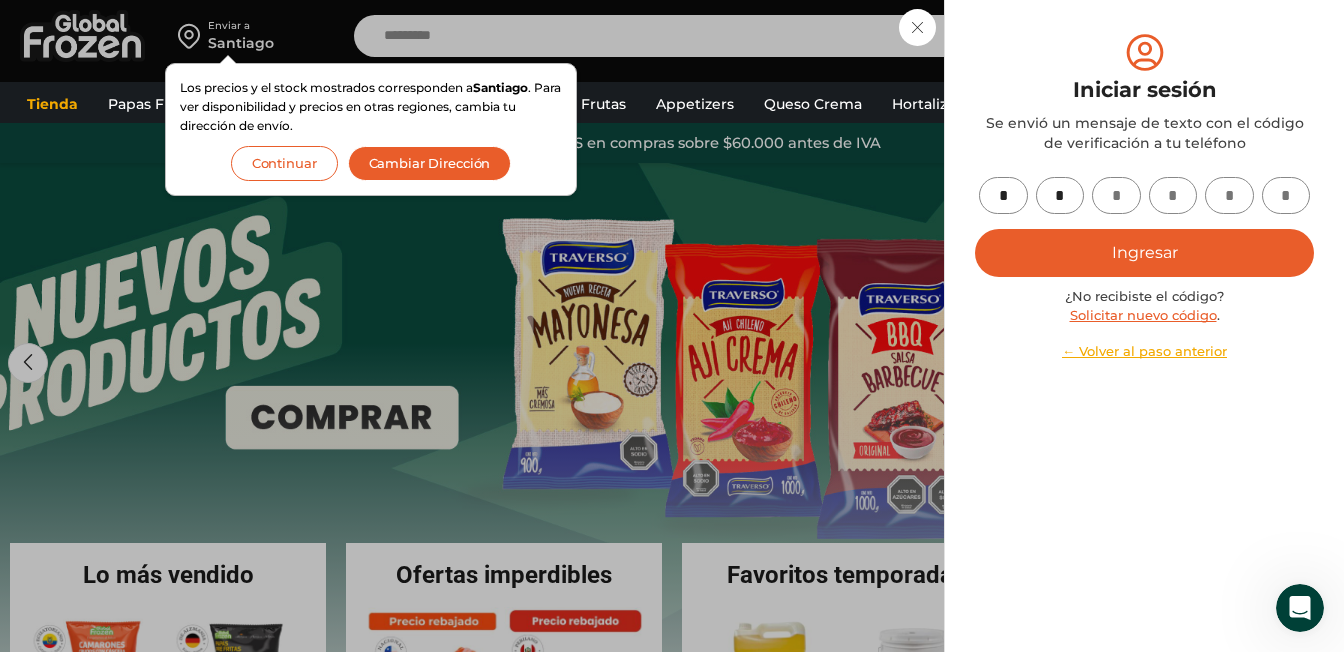 type on "*" 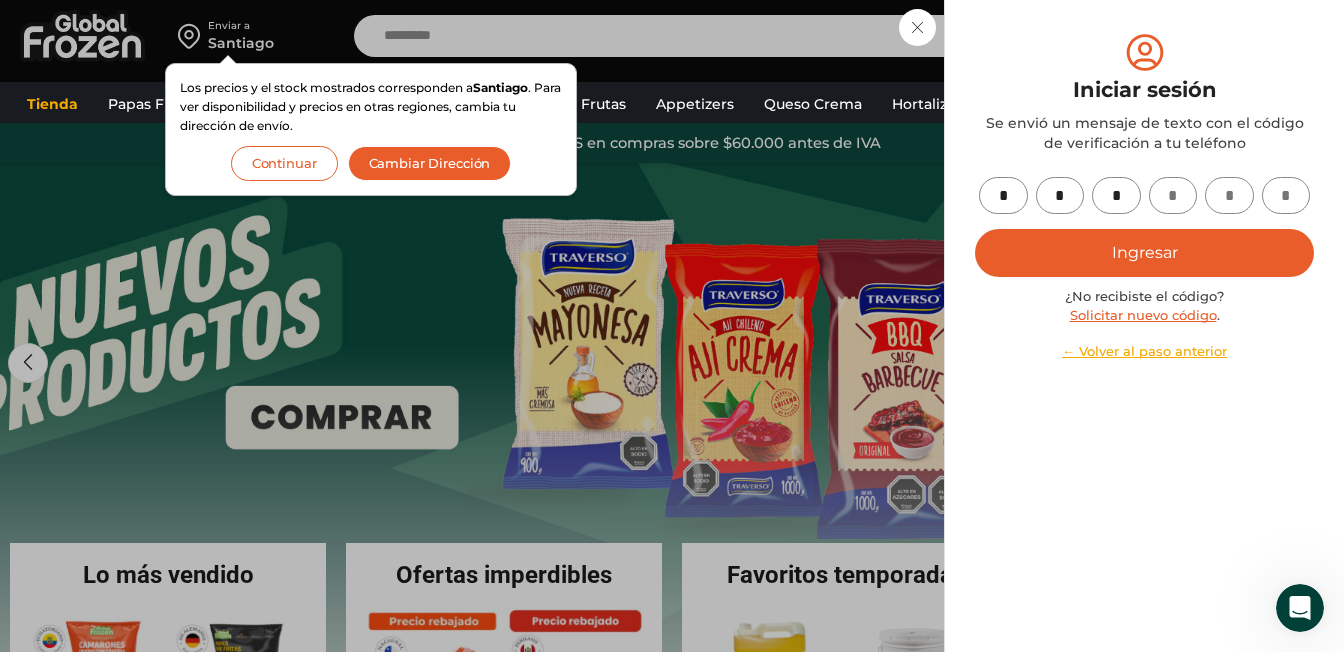 type on "*" 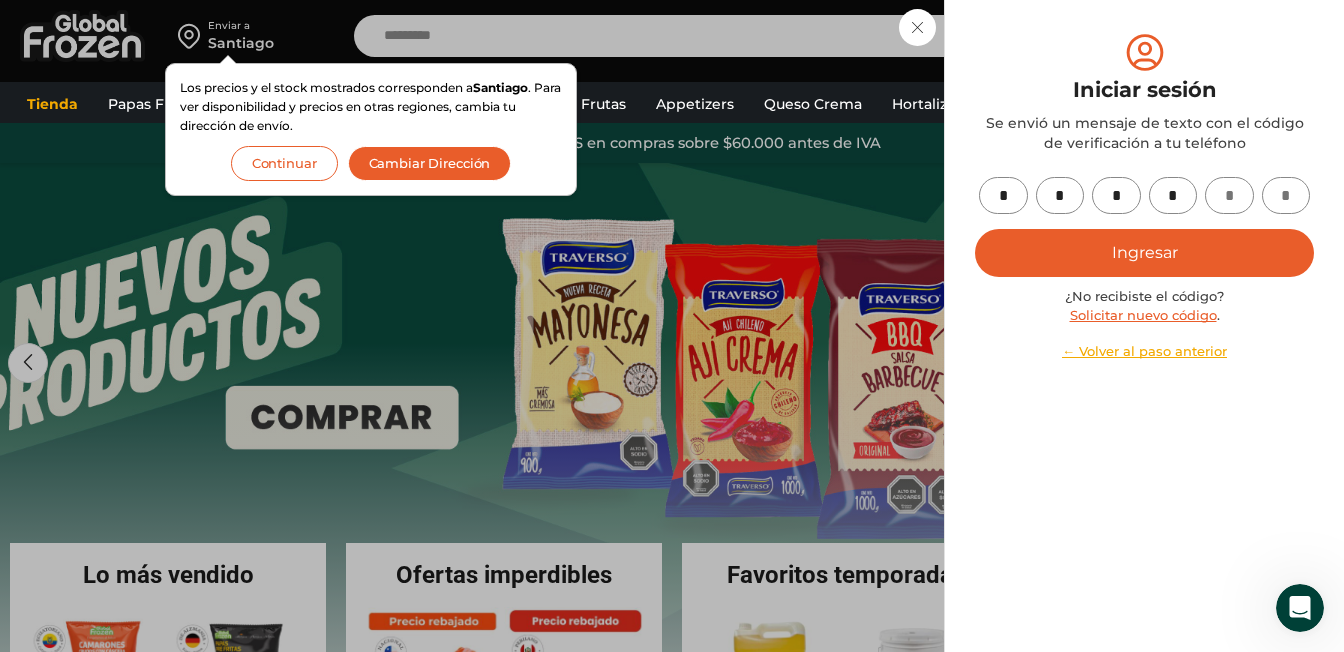 type on "*" 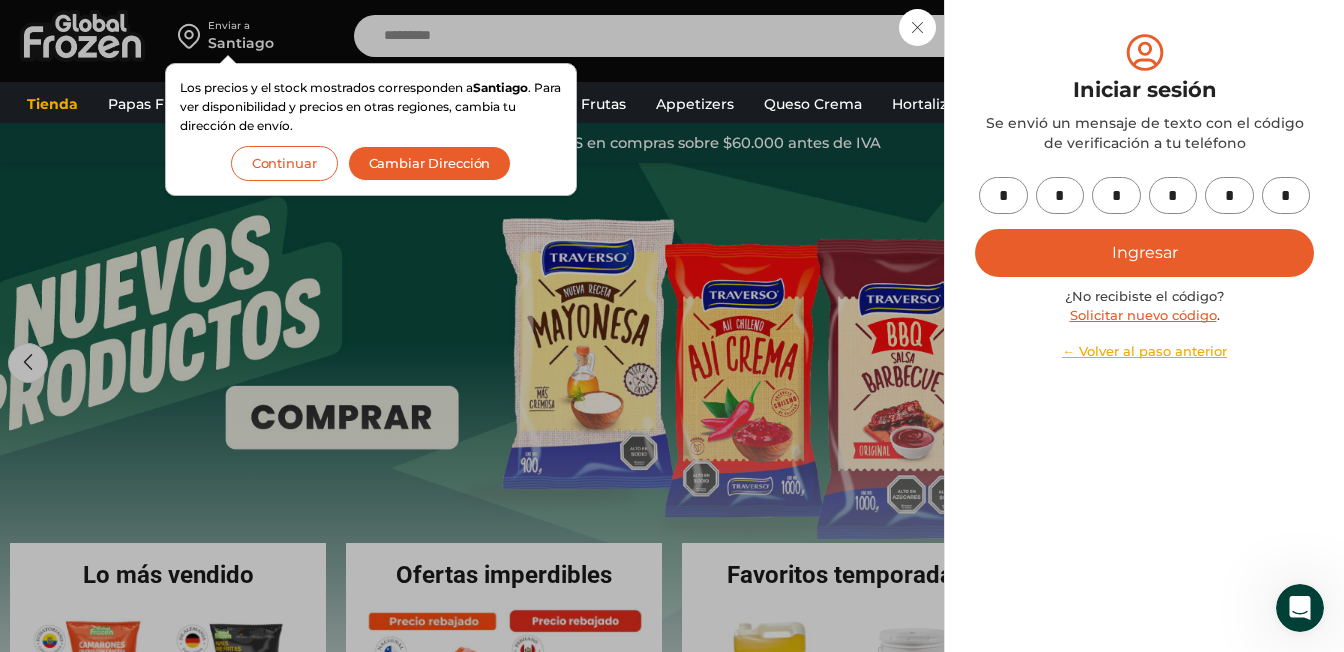 type on "*" 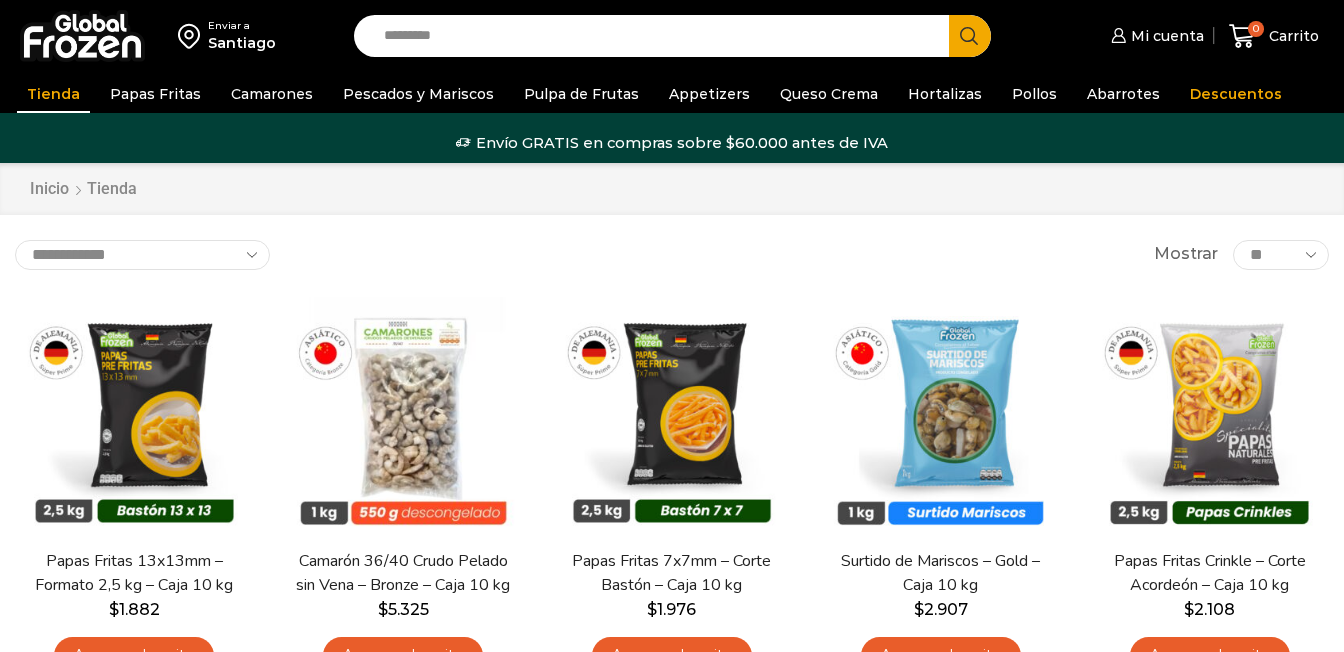 scroll, scrollTop: 0, scrollLeft: 0, axis: both 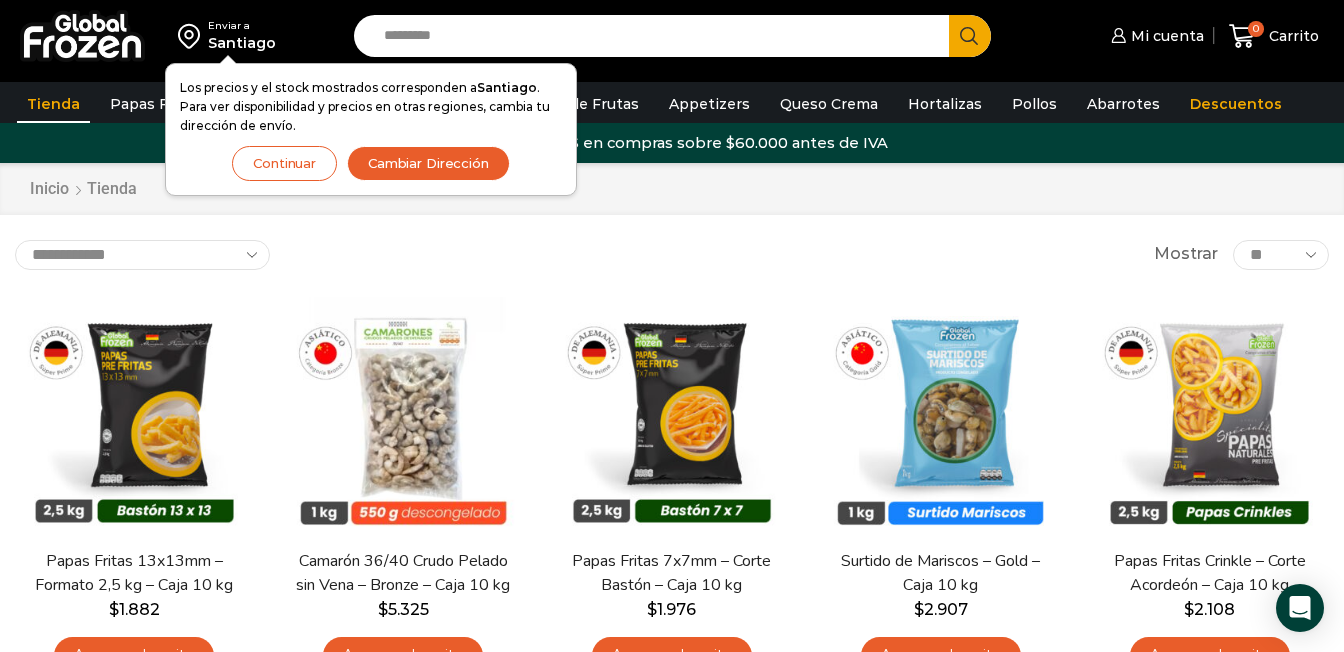click on "Search input" at bounding box center (656, 36) 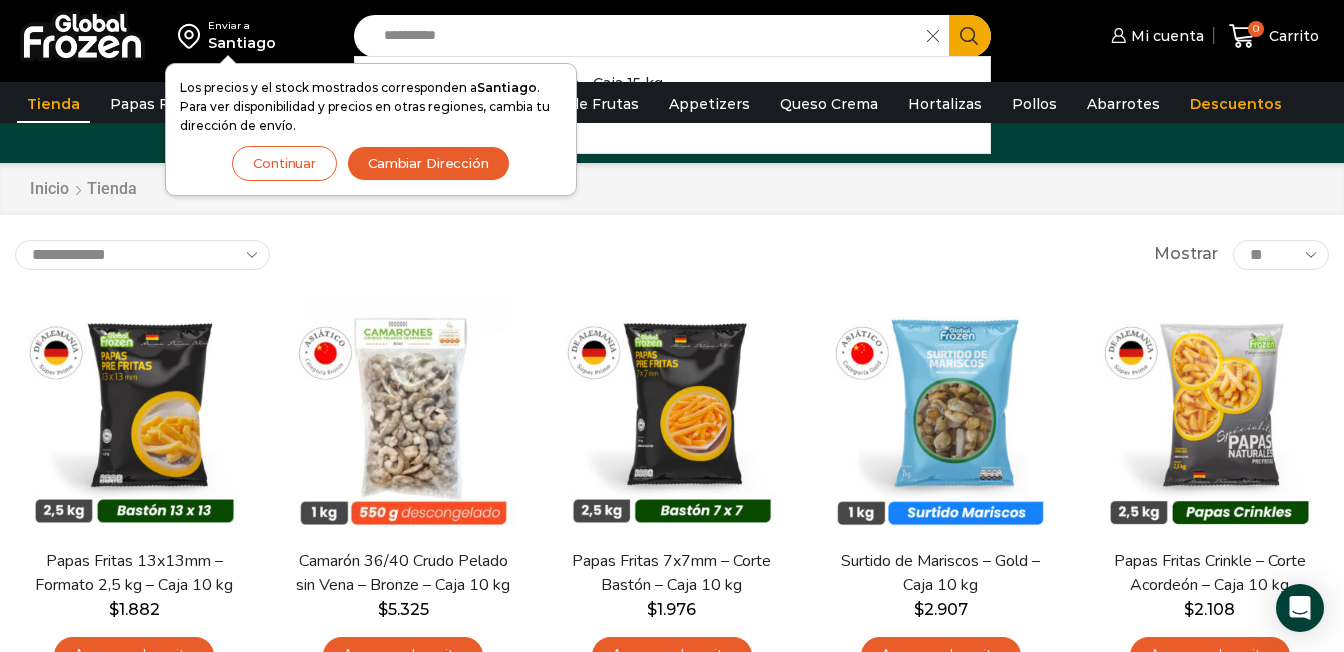 click on "**********" at bounding box center (672, 1115) 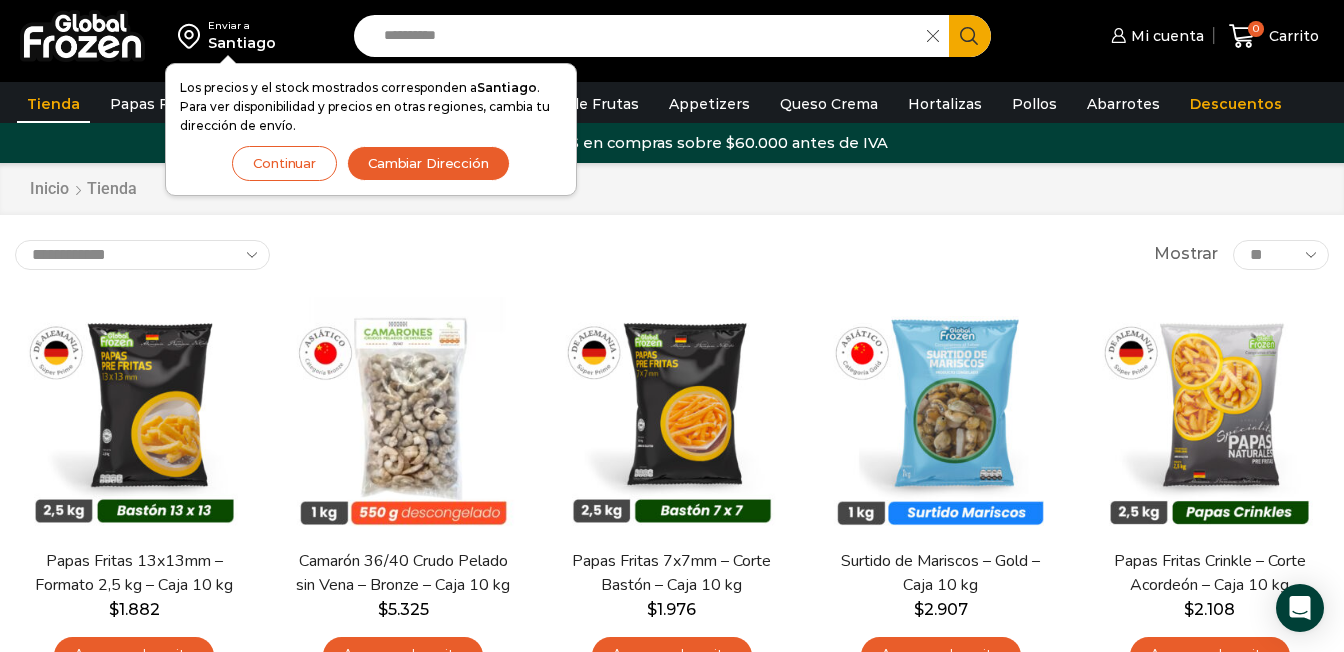 click on "**********" at bounding box center [645, 36] 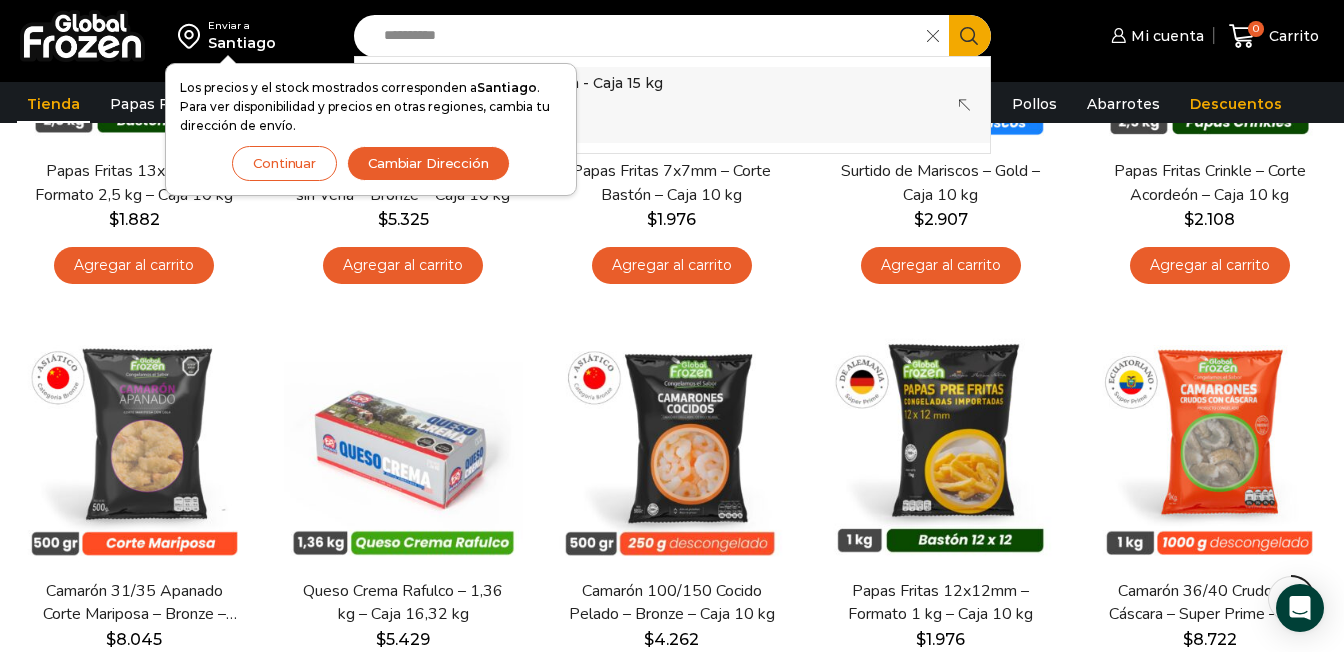 scroll, scrollTop: 300, scrollLeft: 0, axis: vertical 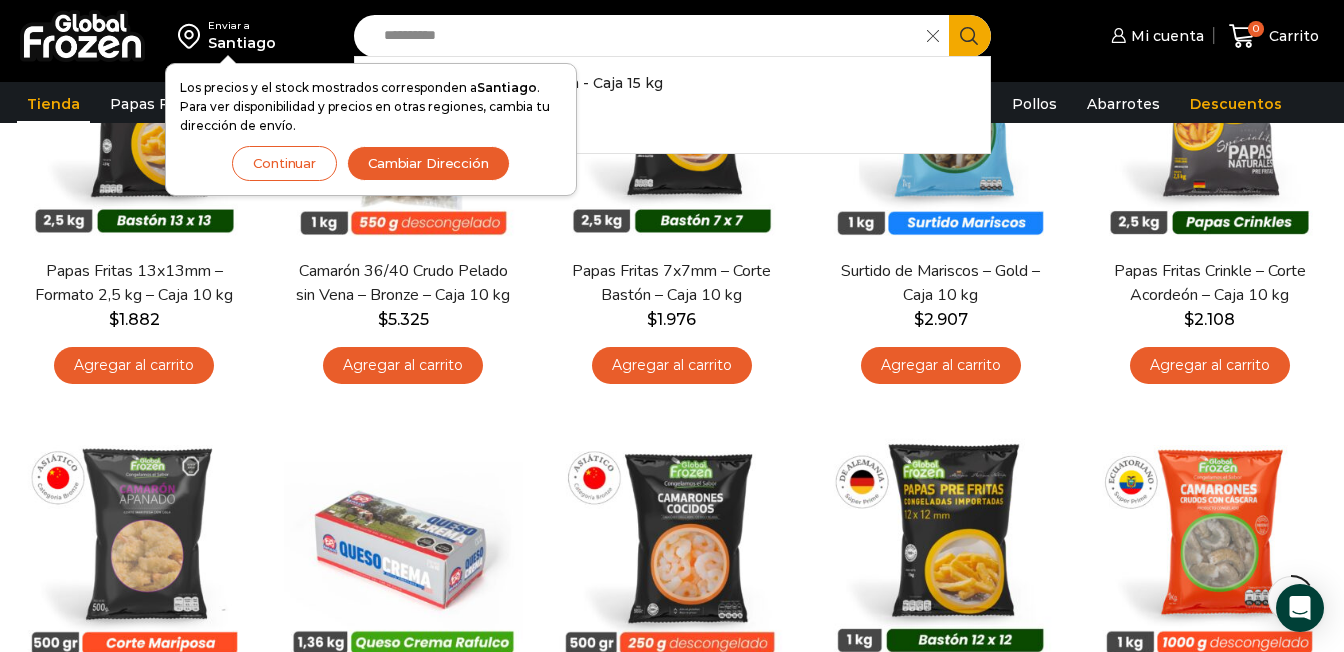 click on "Continuar" at bounding box center [284, 163] 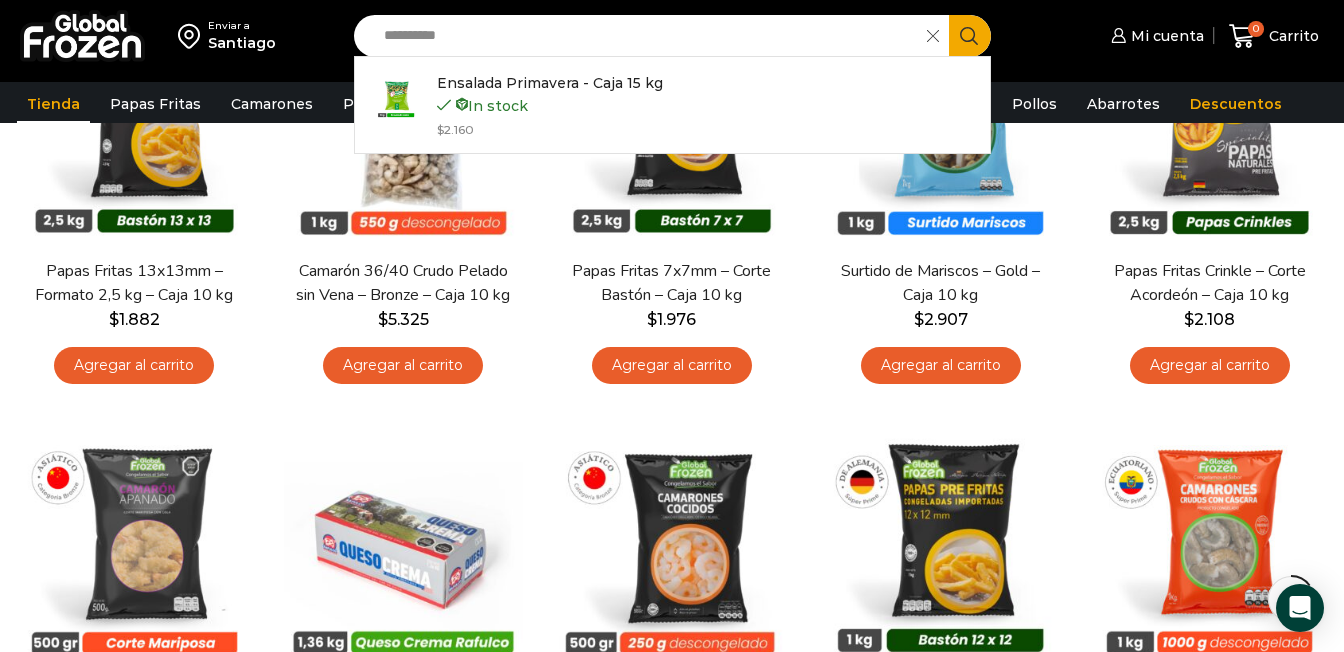 click on "**********" at bounding box center (645, 36) 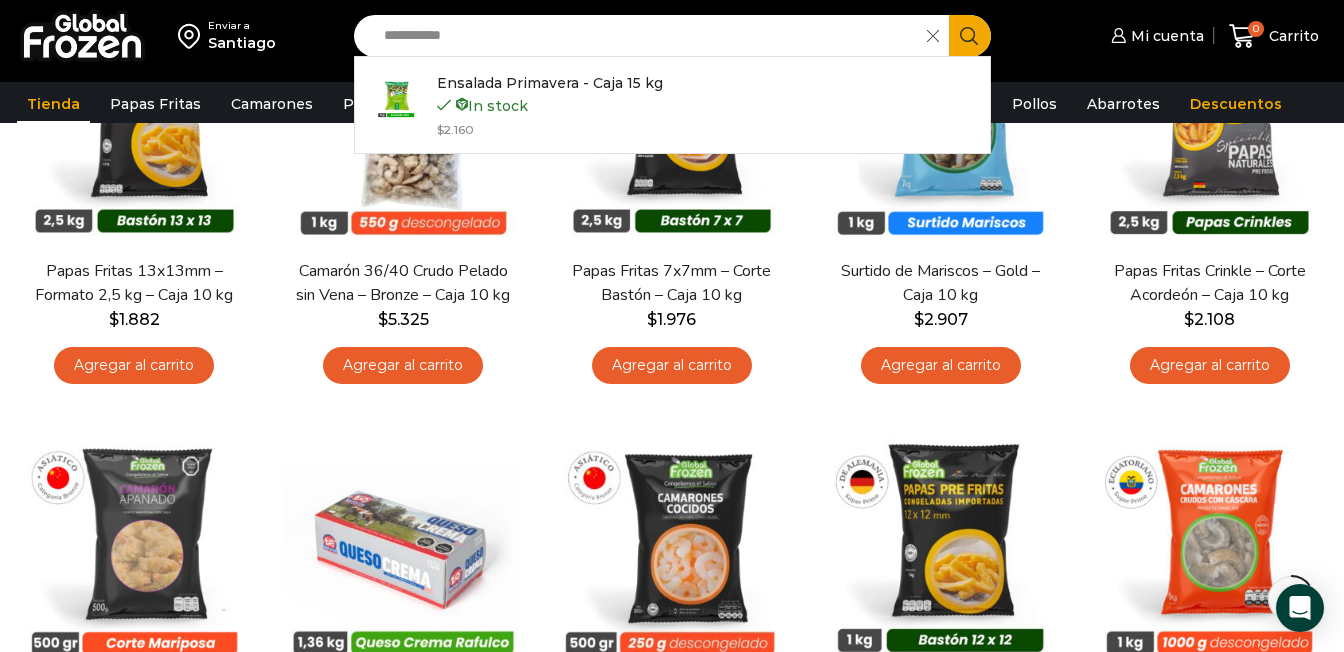 type on "**********" 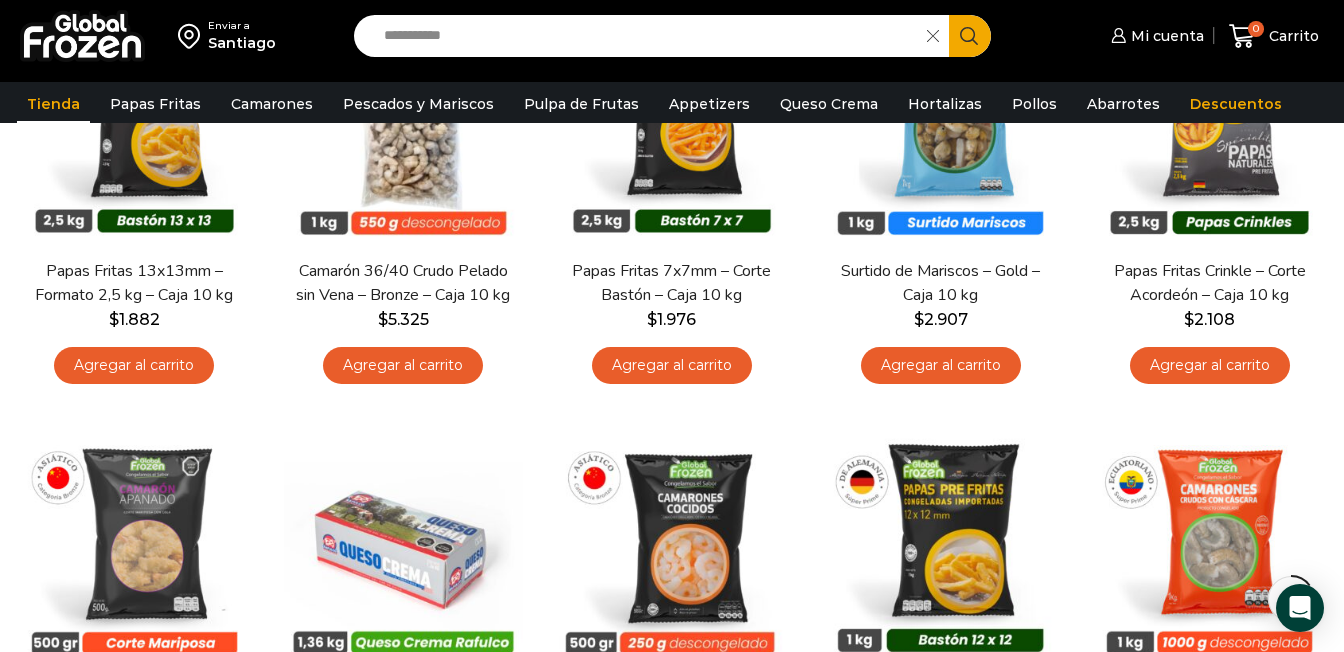 click on "**********" at bounding box center (645, 36) 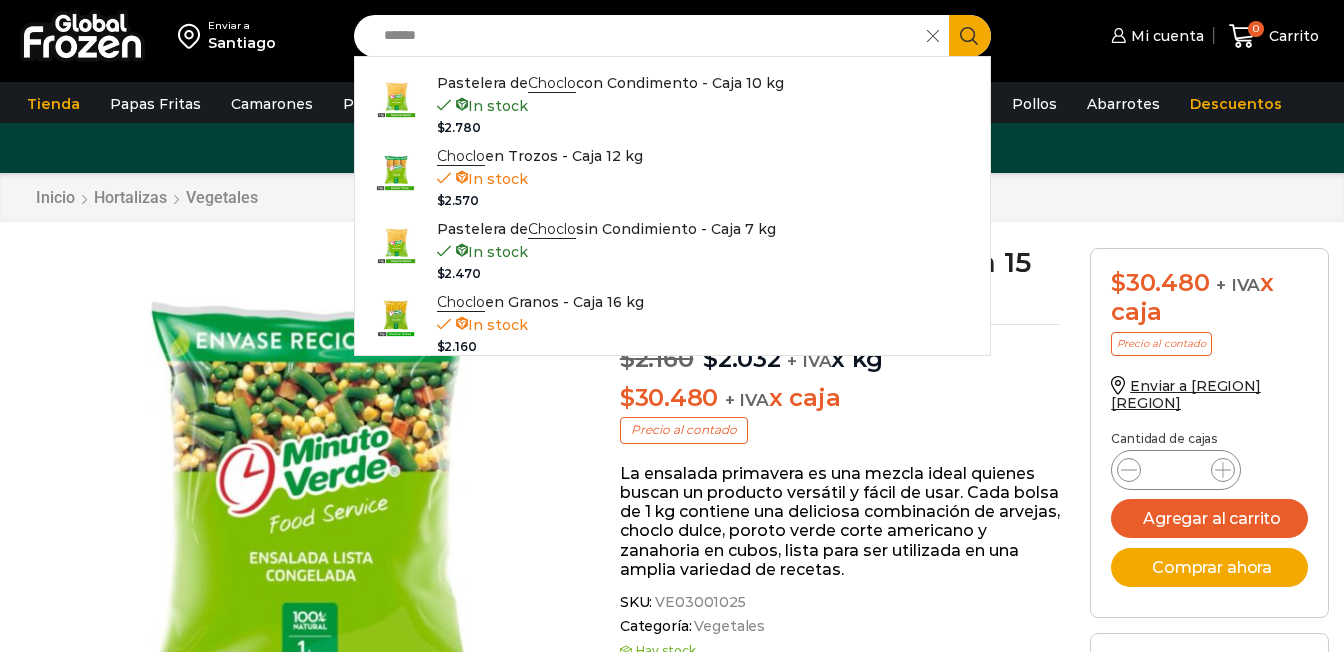 scroll, scrollTop: 1, scrollLeft: 0, axis: vertical 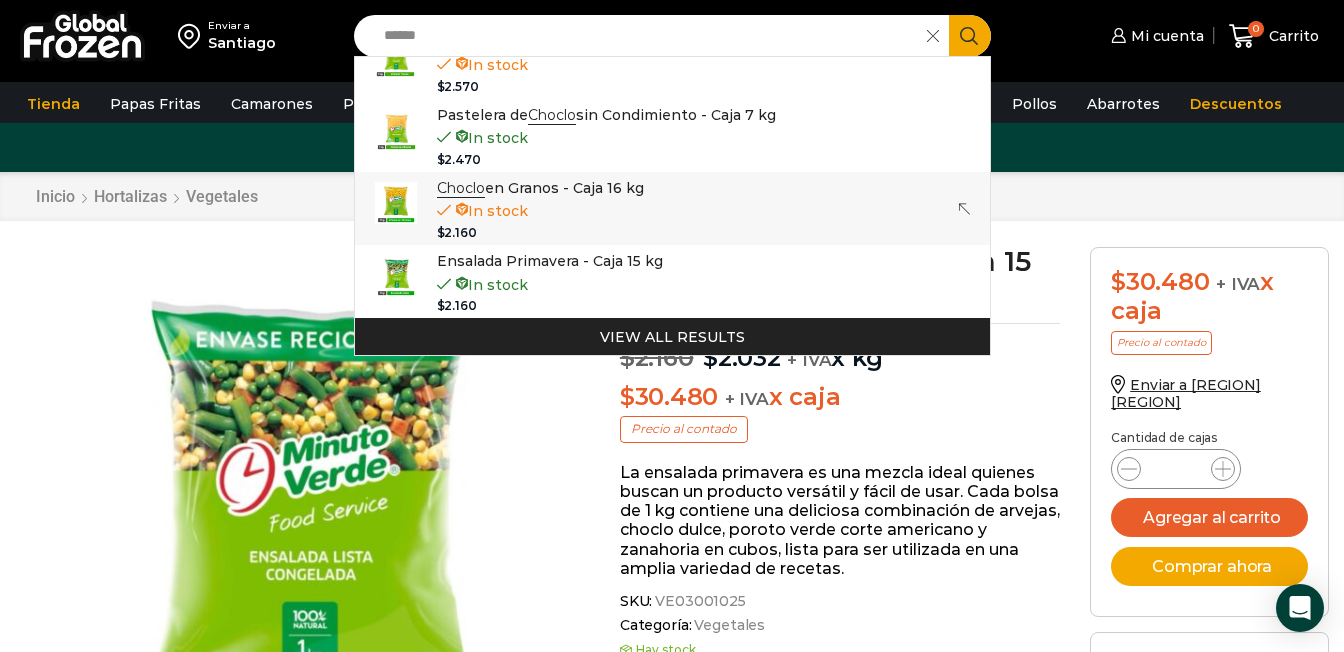 type on "******" 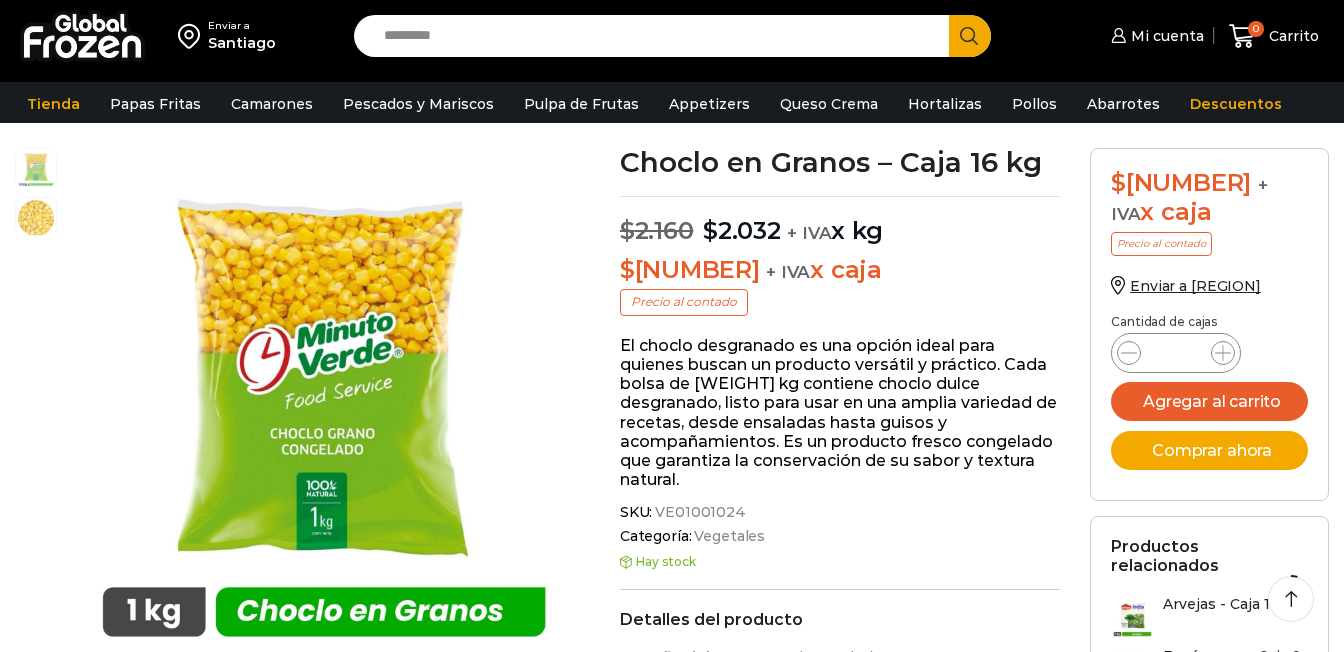 scroll, scrollTop: 100, scrollLeft: 0, axis: vertical 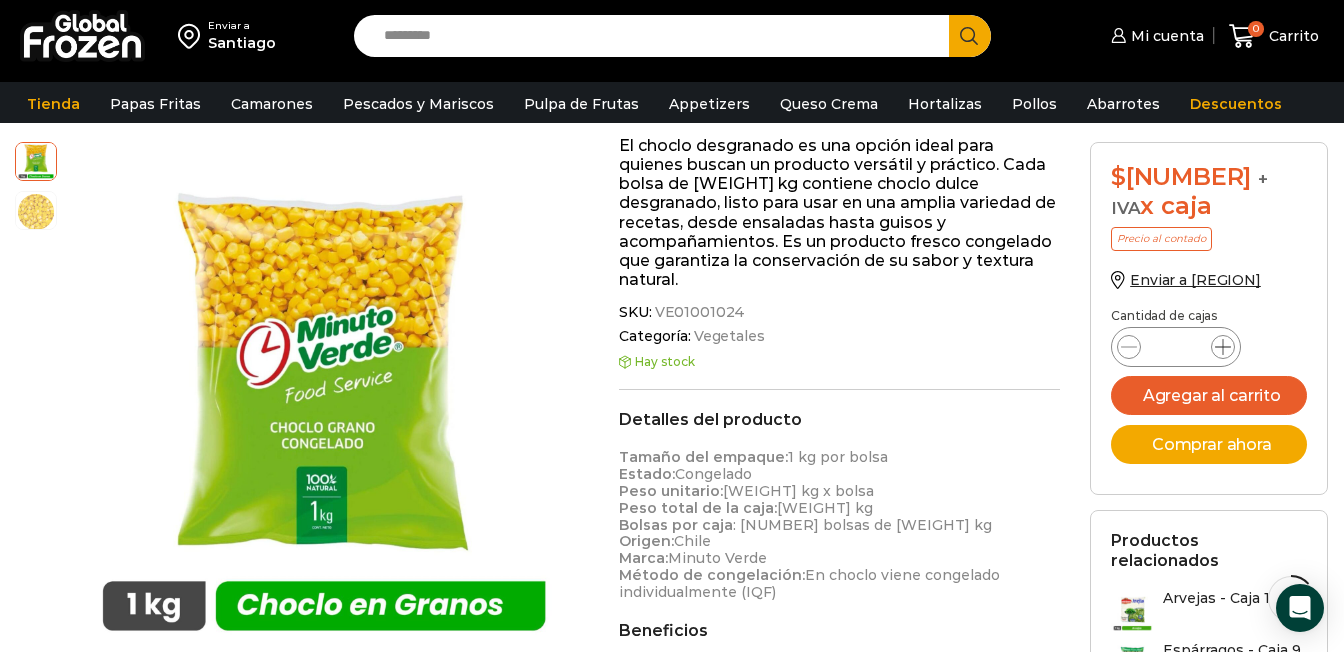 click at bounding box center (1223, 347) 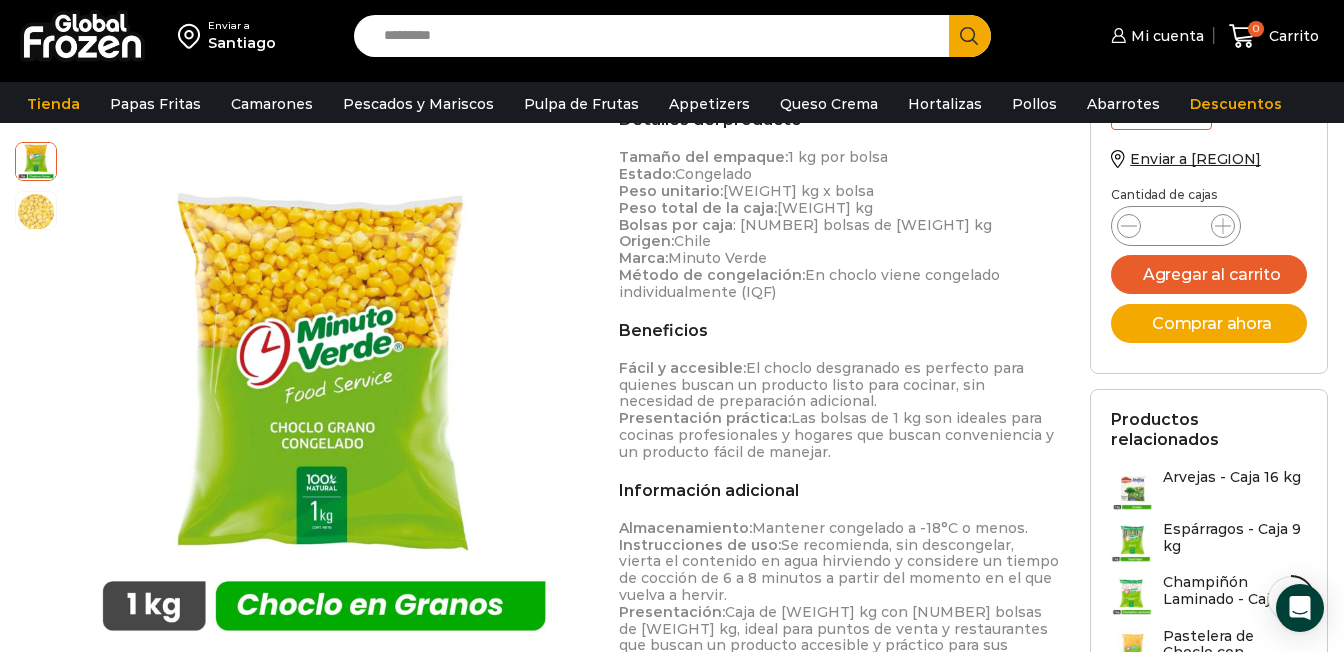 scroll, scrollTop: 400, scrollLeft: 0, axis: vertical 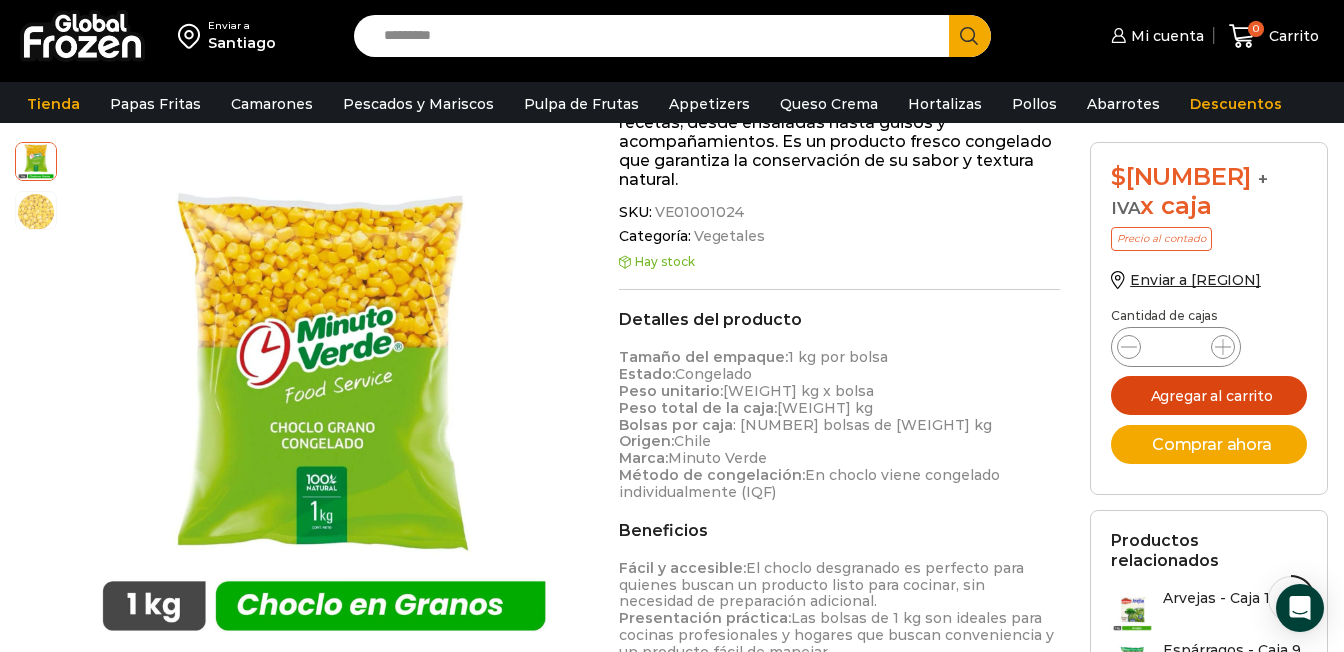 click on "Agregar al carrito" at bounding box center (1209, 395) 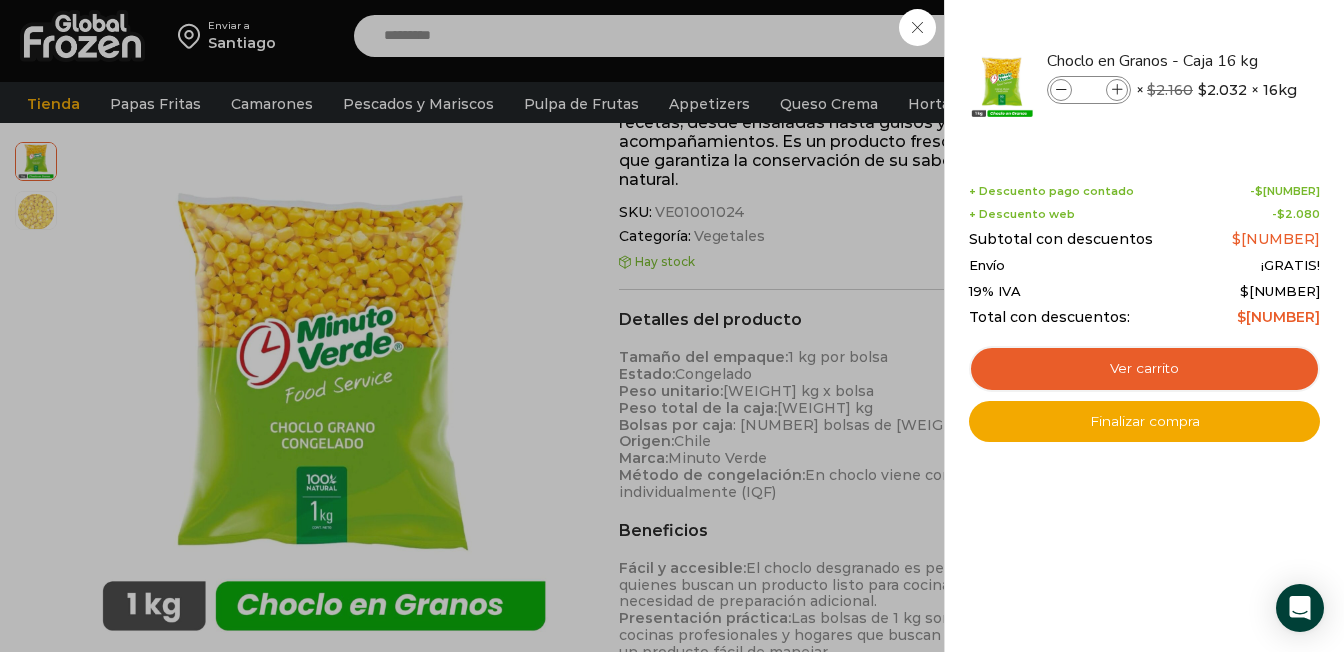 click on "2
Carrito
2
2
Shopping Cart
*" at bounding box center (1274, 36) 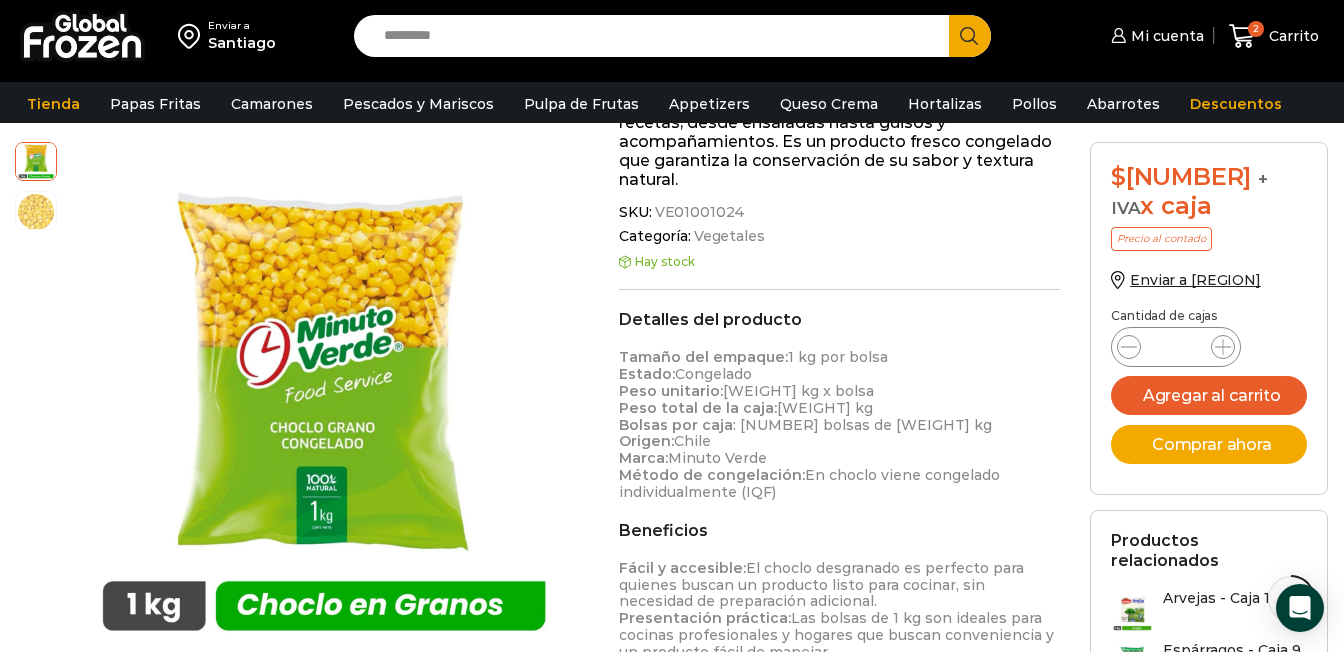 click on "Search input" at bounding box center (656, 36) 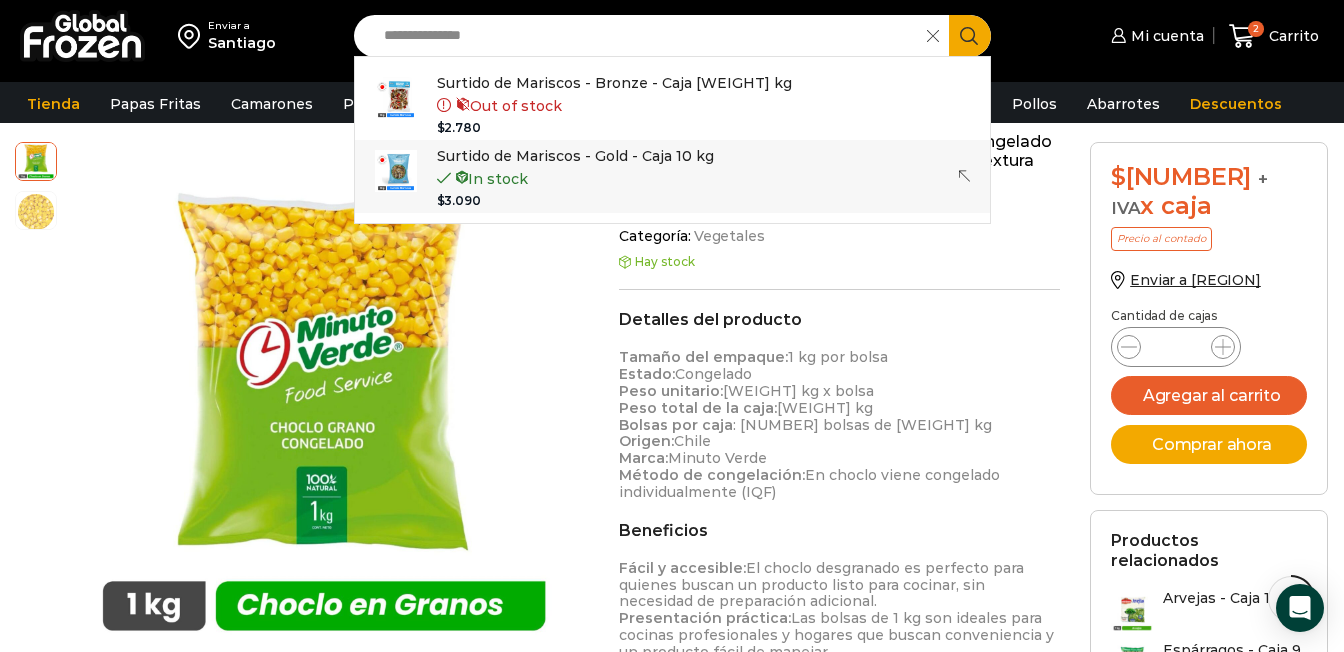 type on "**********" 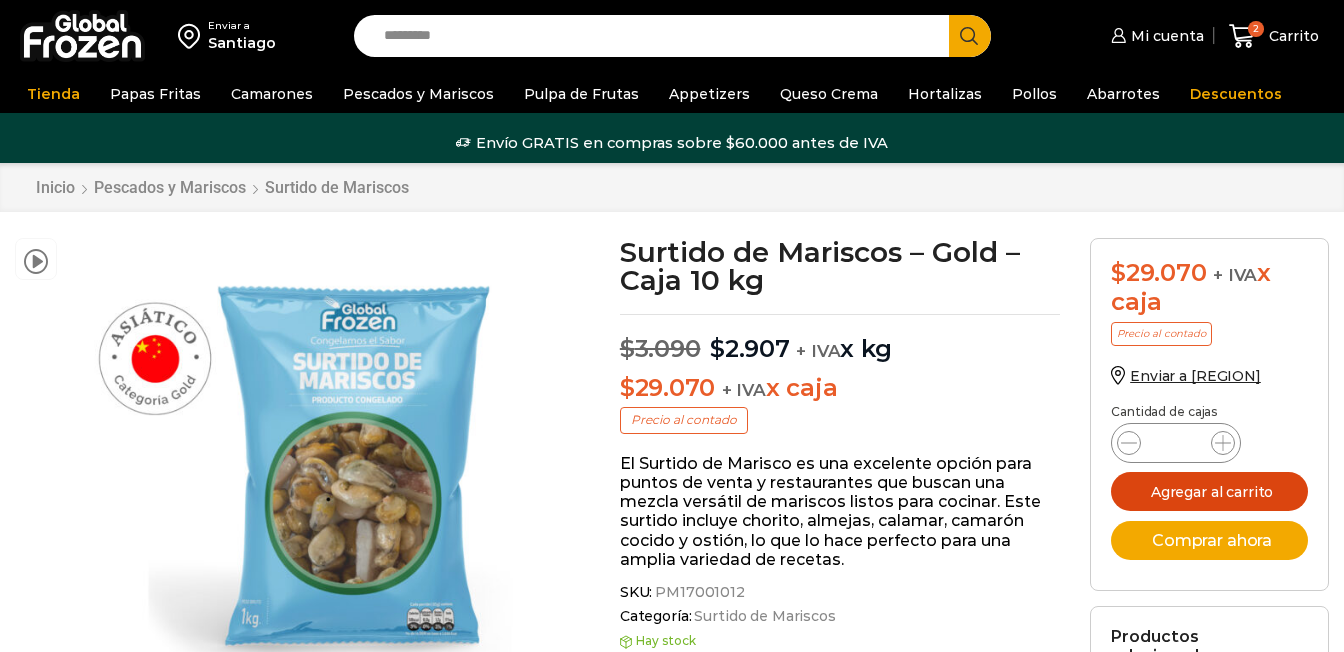 click on "Agregar al carrito" at bounding box center (1209, 491) 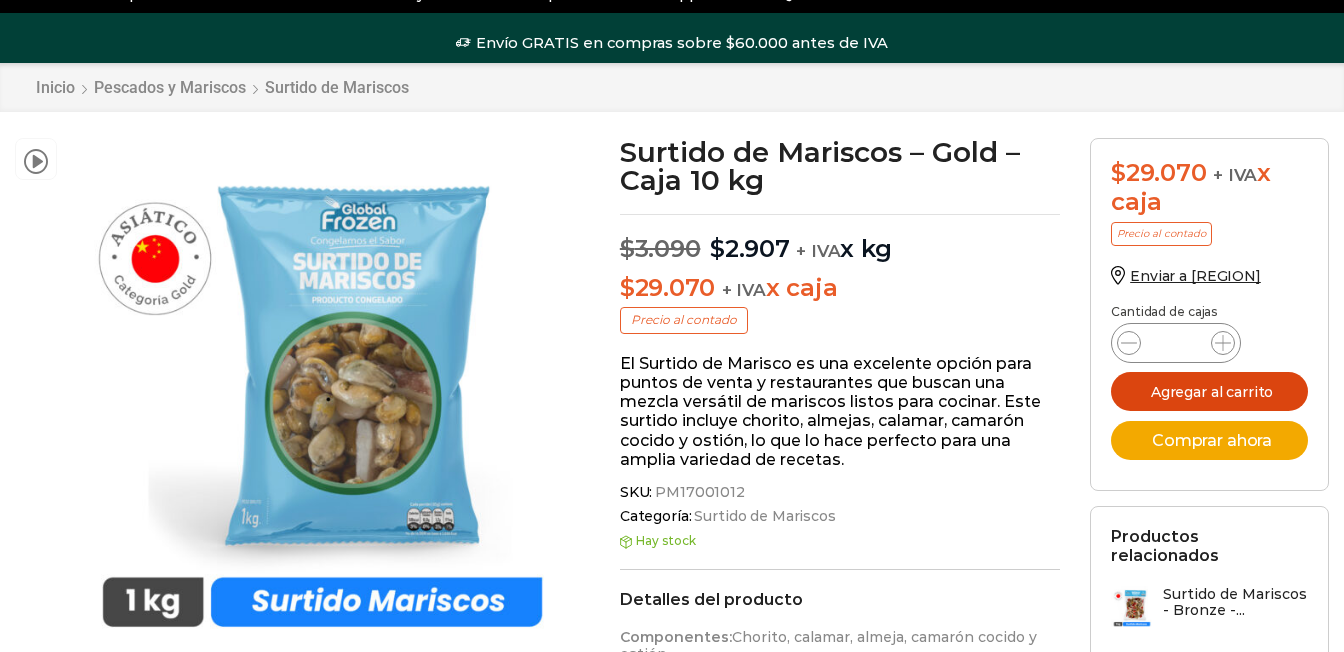 scroll, scrollTop: 100, scrollLeft: 0, axis: vertical 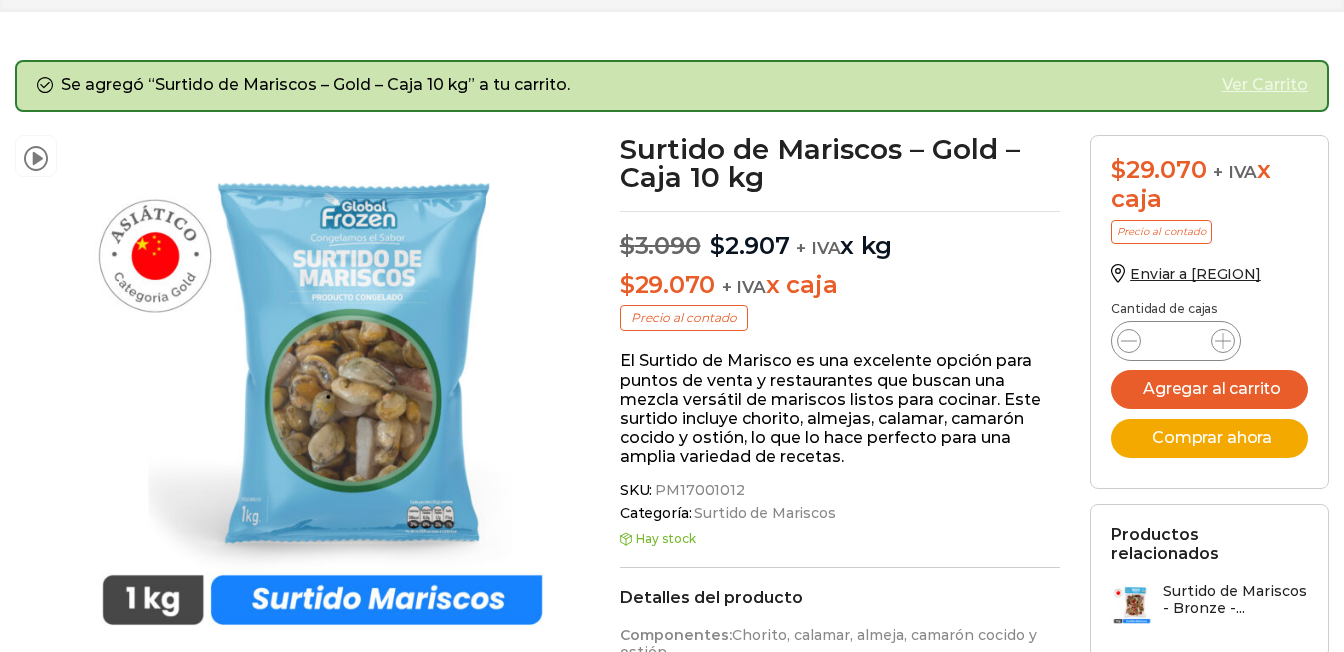 click on "Ver carrito" at bounding box center (1265, 85) 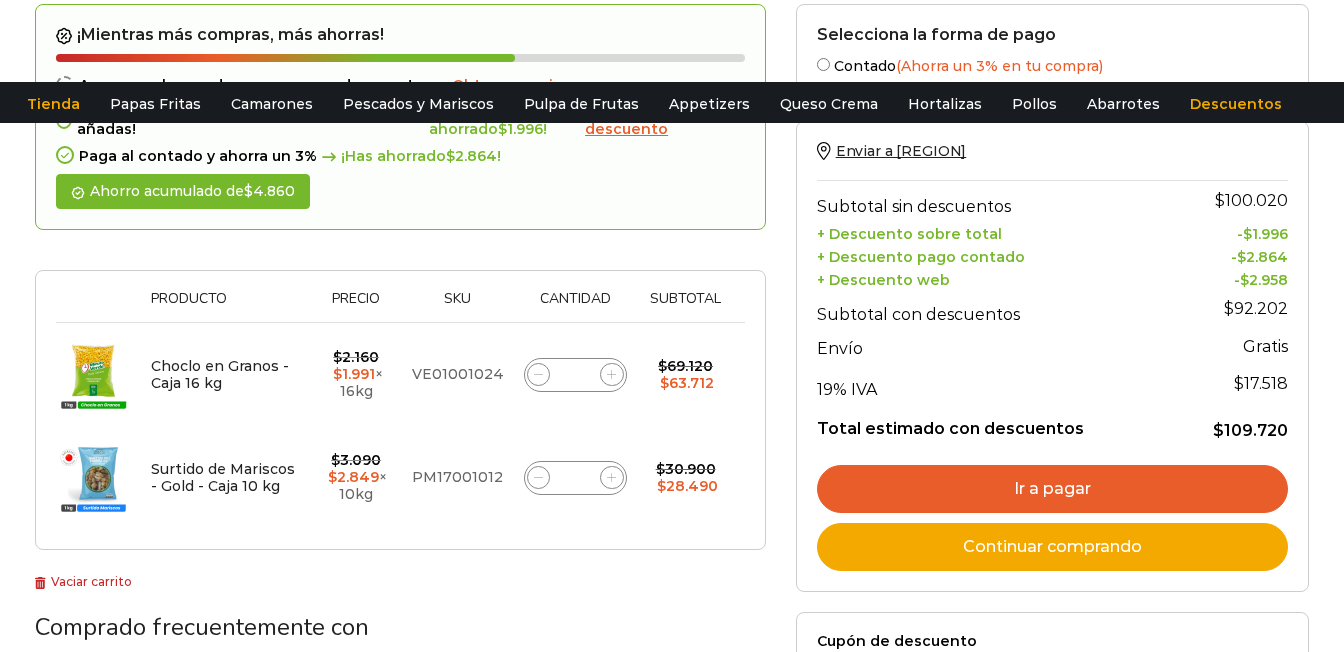 scroll, scrollTop: 0, scrollLeft: 0, axis: both 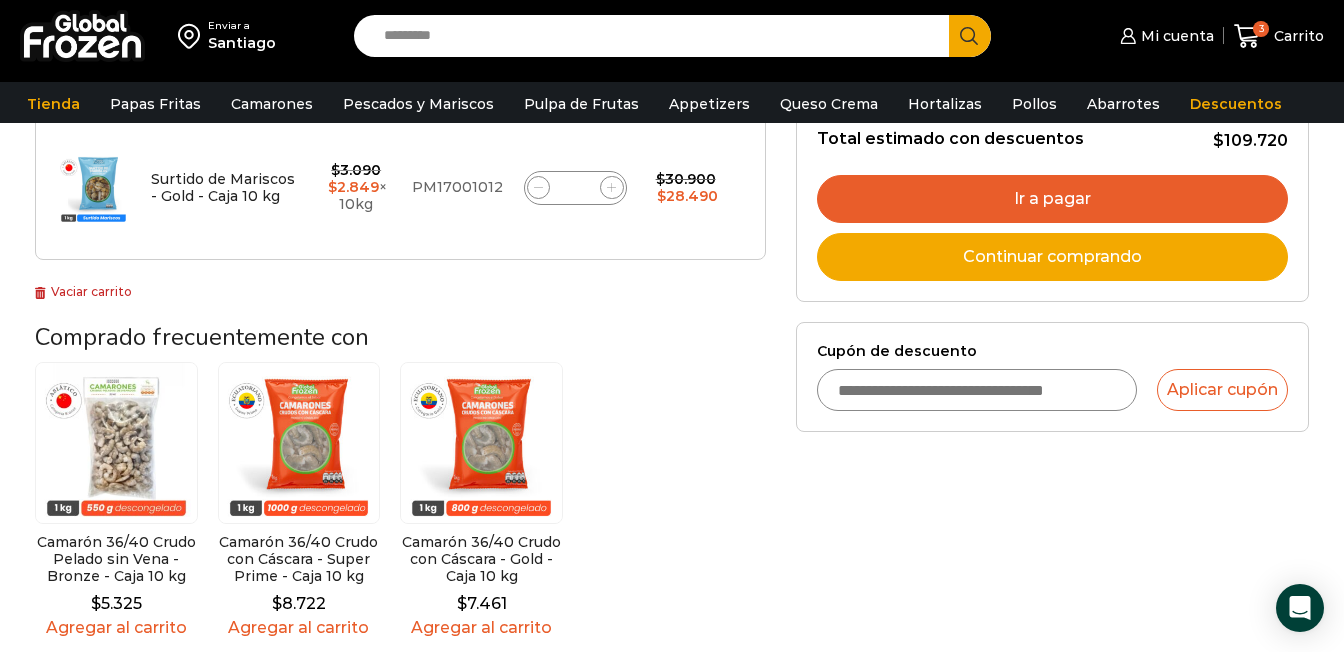 click on "Cupón de descuento" at bounding box center [977, 390] 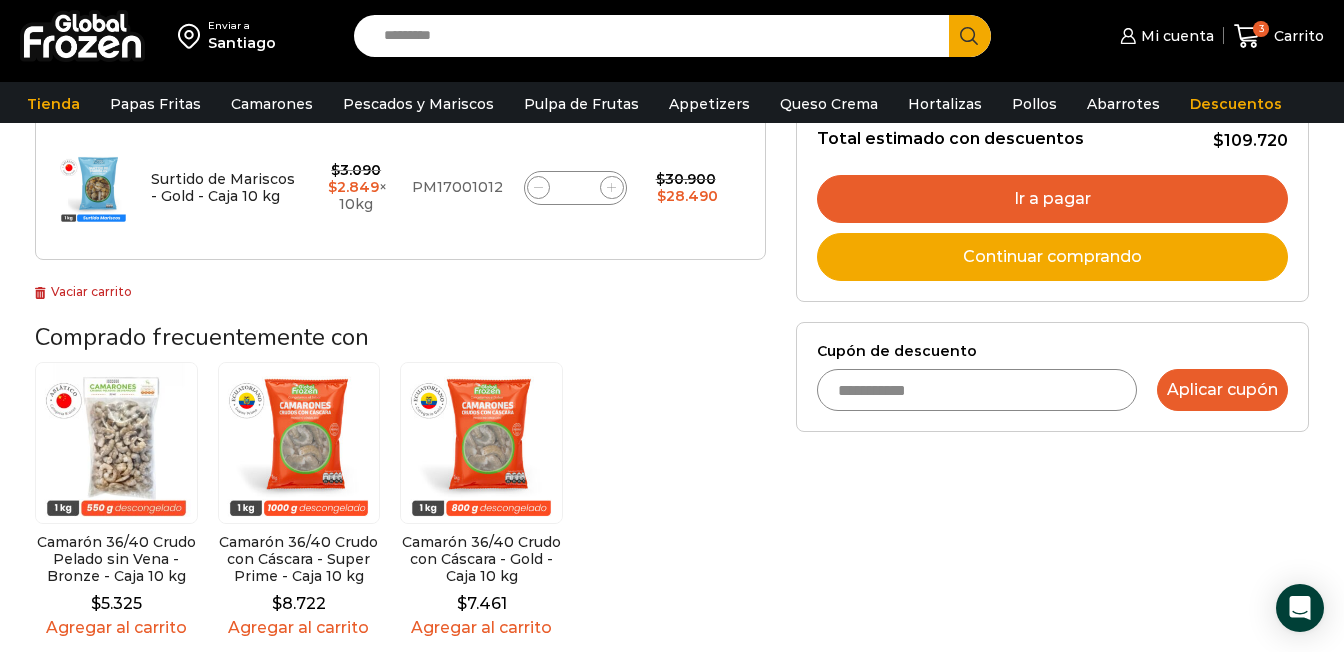 type on "**********" 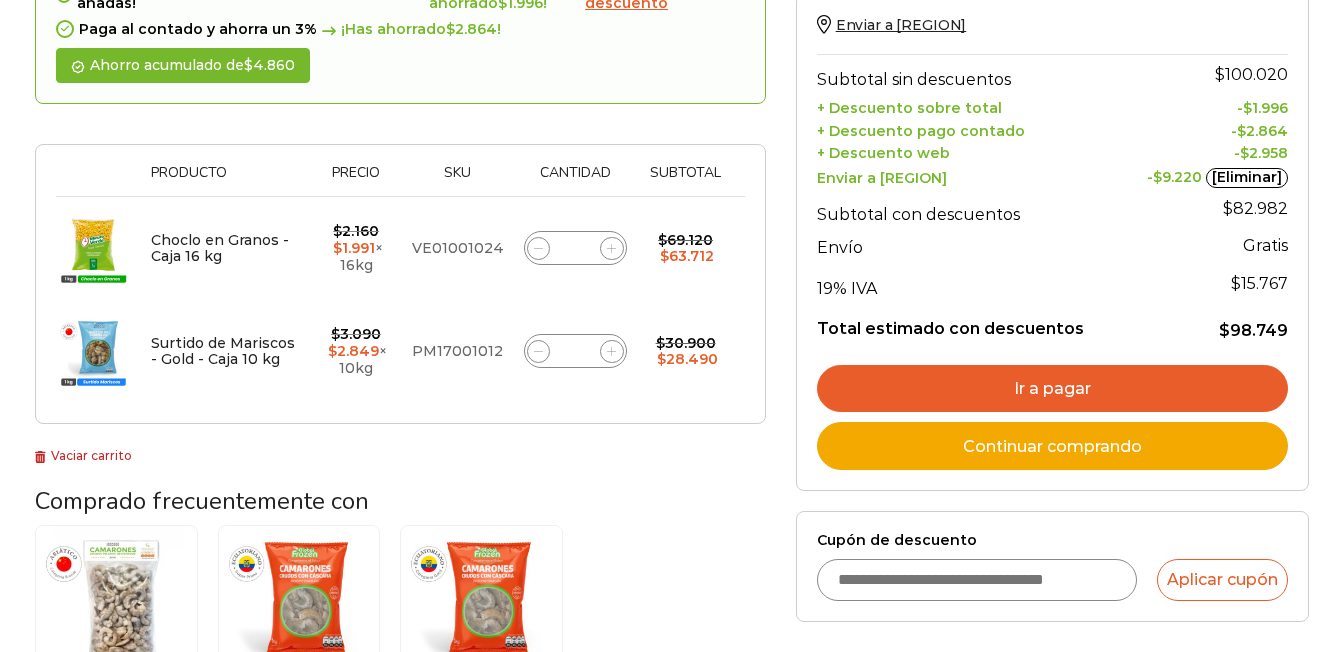 scroll, scrollTop: 400, scrollLeft: 0, axis: vertical 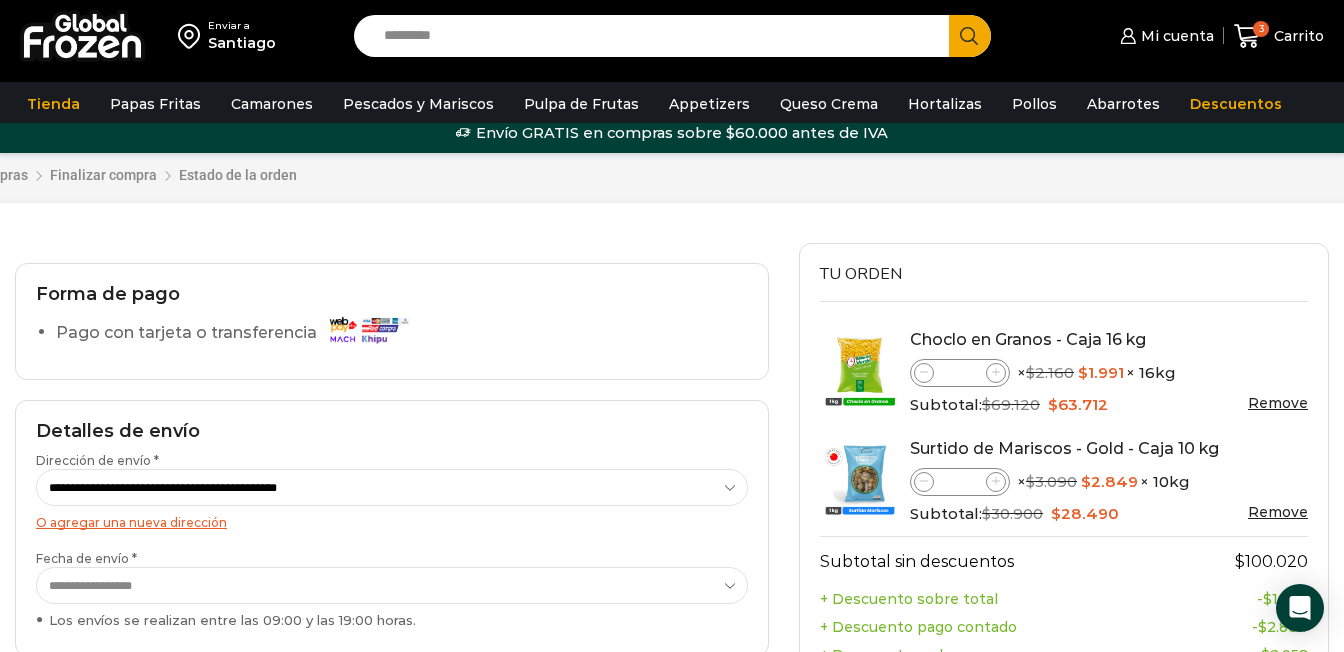 click at bounding box center [368, 329] 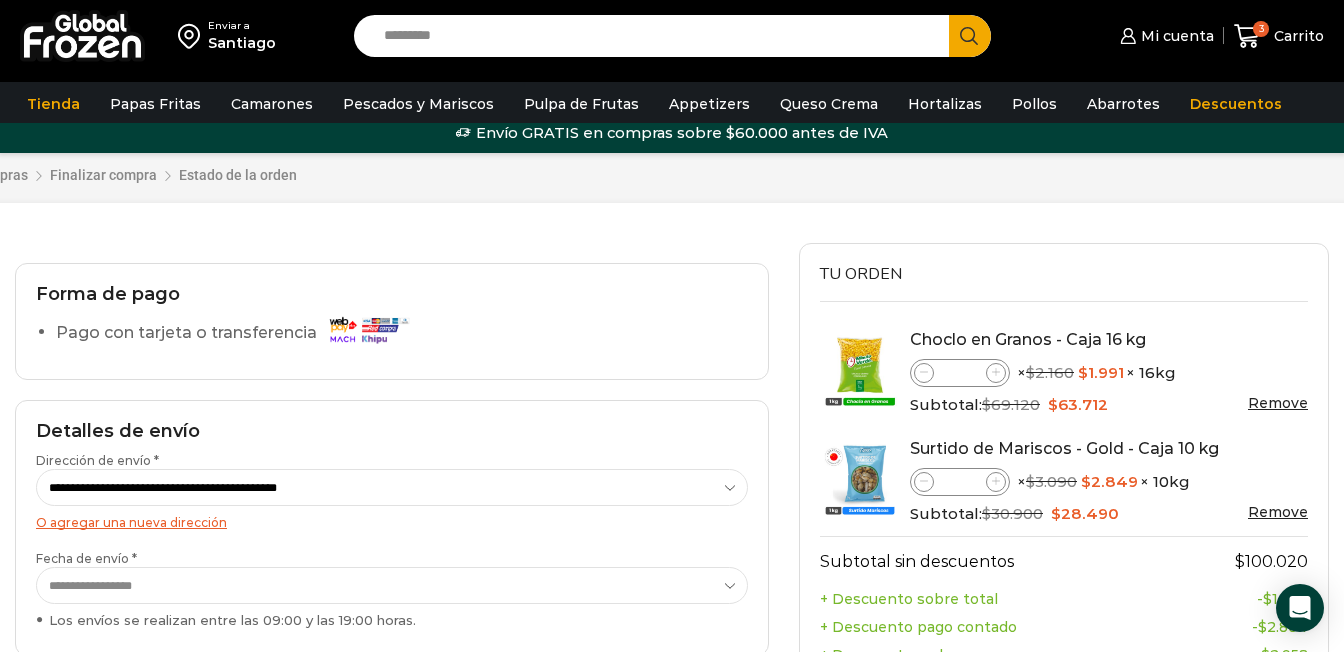click on "Pago con tarjeta o transferencia" at bounding box center [237, 333] 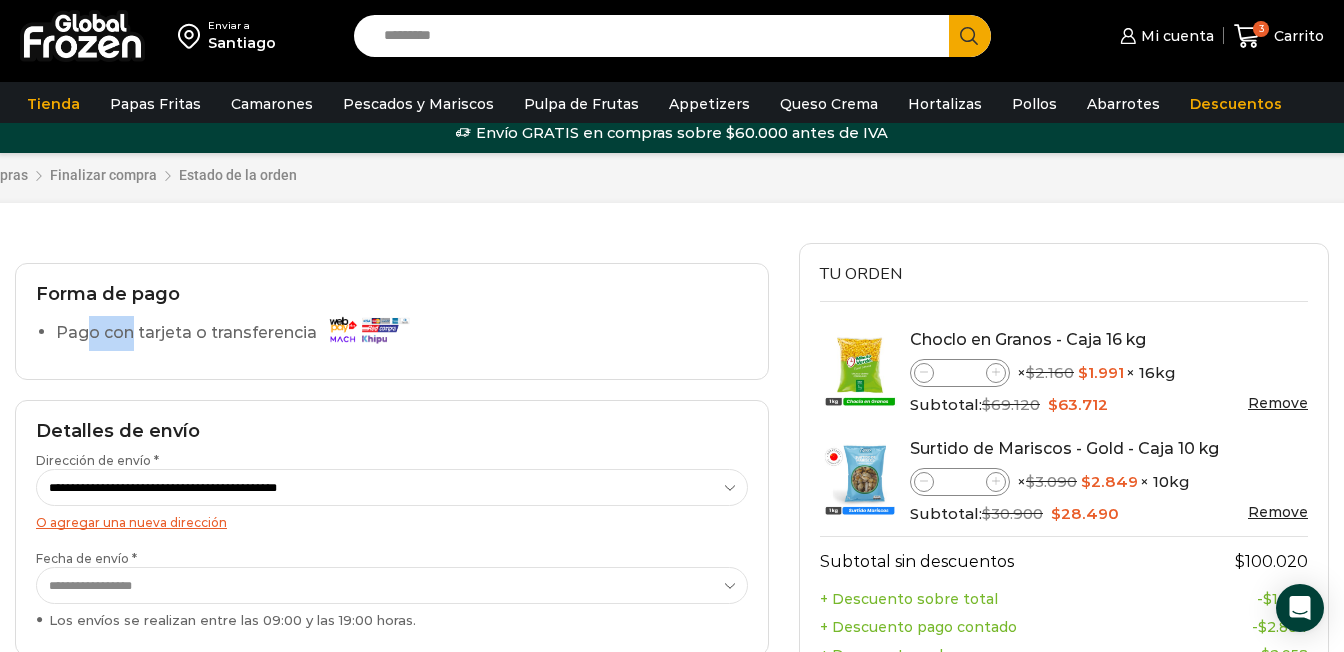 click on "Forma de pago
Pago con tarjeta o transferencia" at bounding box center [392, 321] 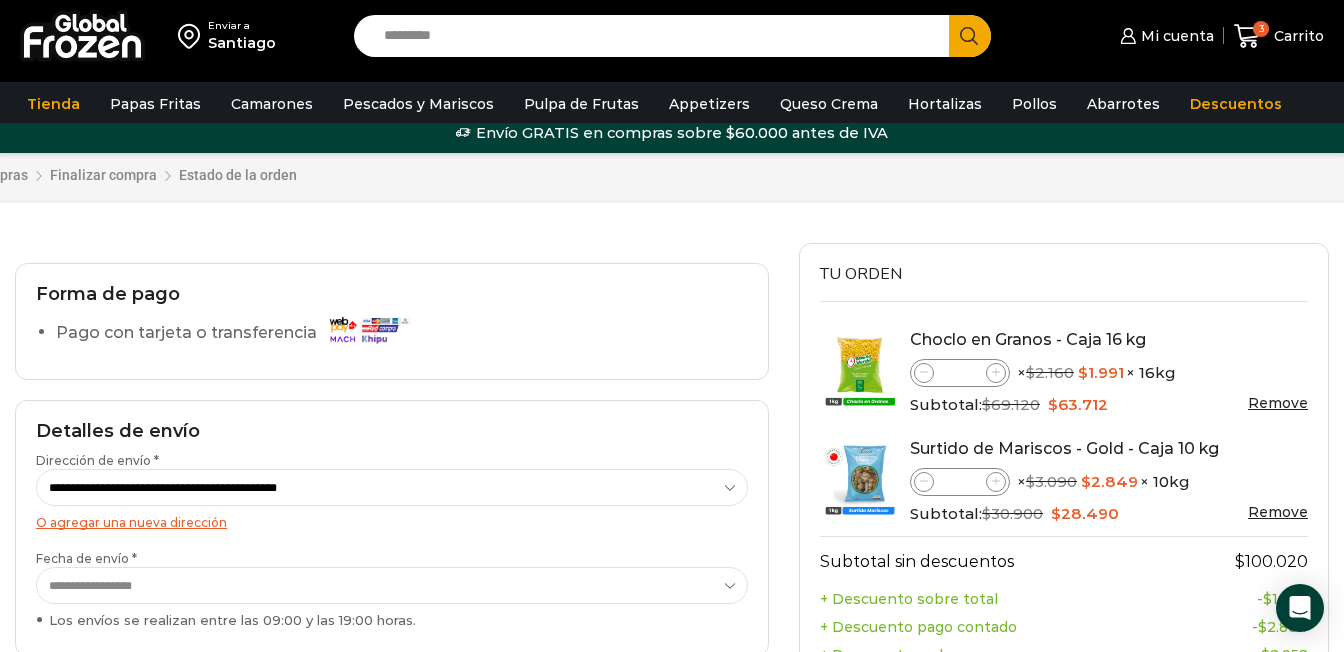 click on "Forma de pago" at bounding box center [392, 295] 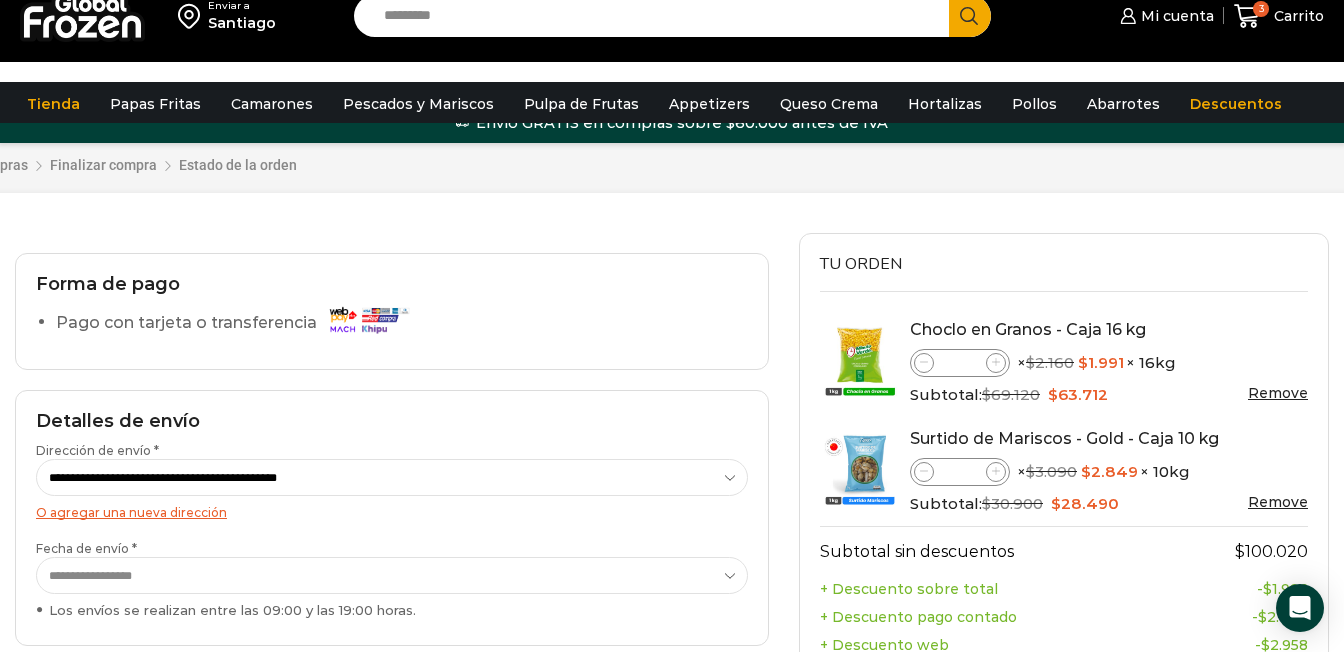 scroll, scrollTop: 0, scrollLeft: 0, axis: both 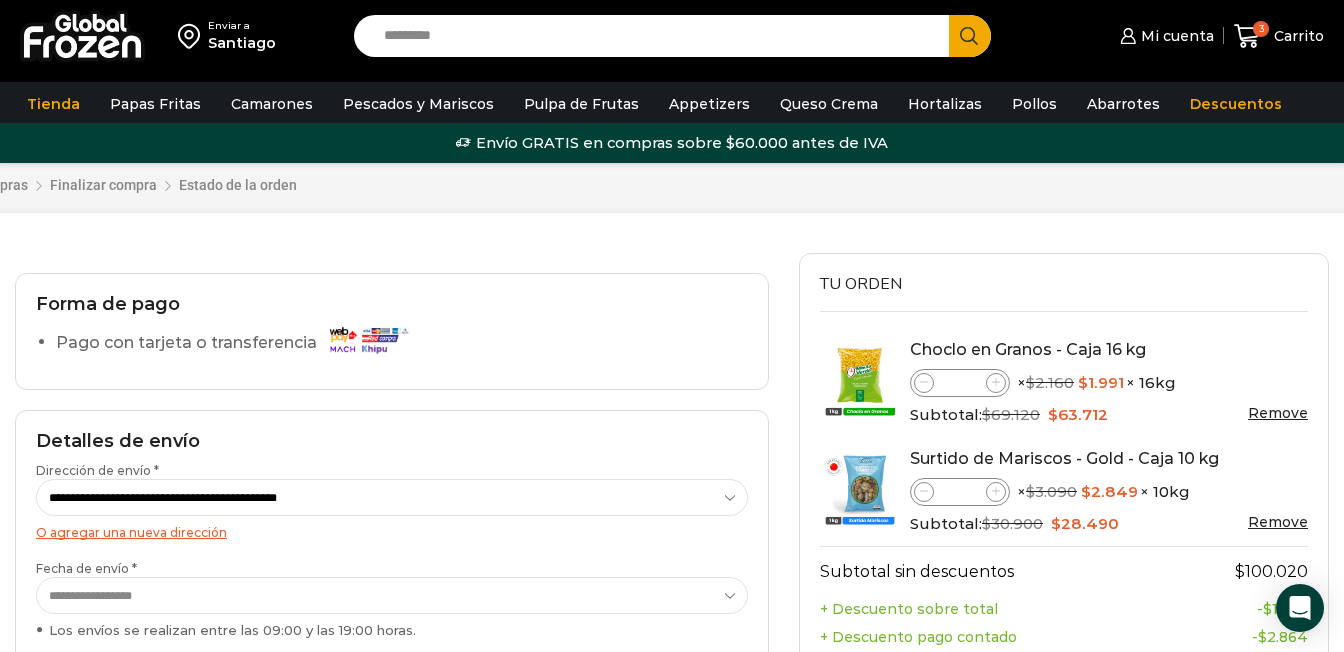 click on "Pago con tarjeta o transferencia" at bounding box center [237, 343] 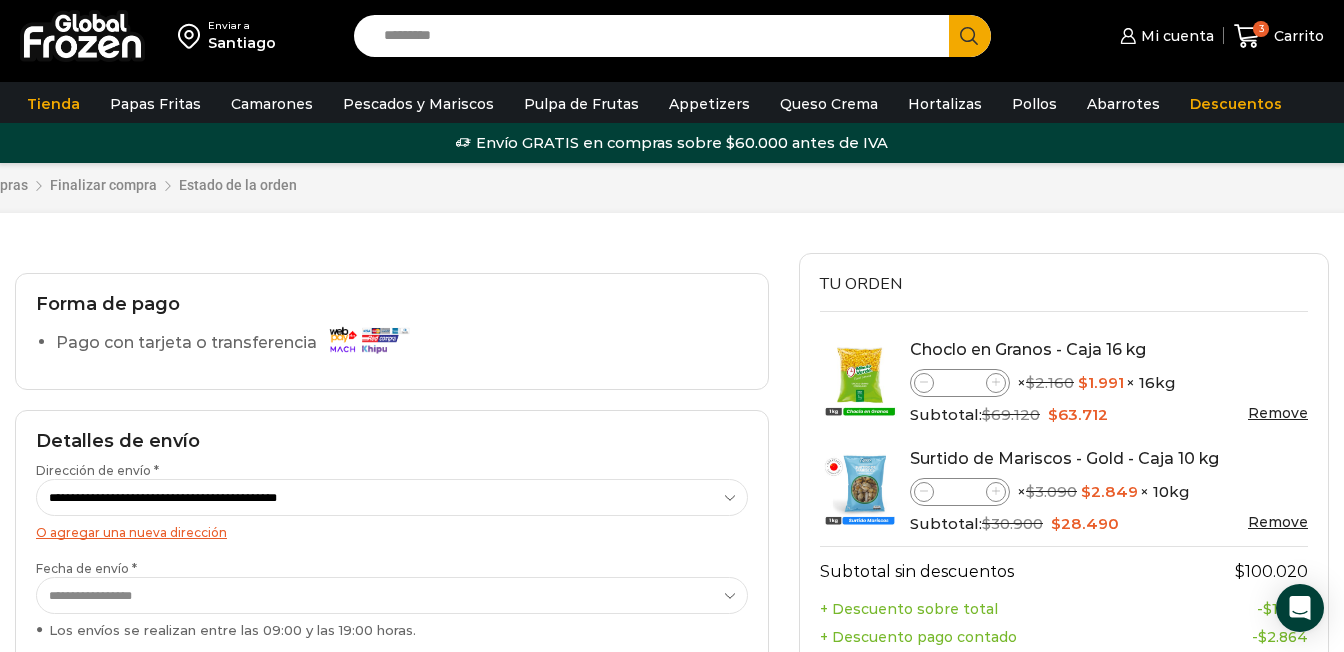 drag, startPoint x: 229, startPoint y: 317, endPoint x: 154, endPoint y: 316, distance: 75.00667 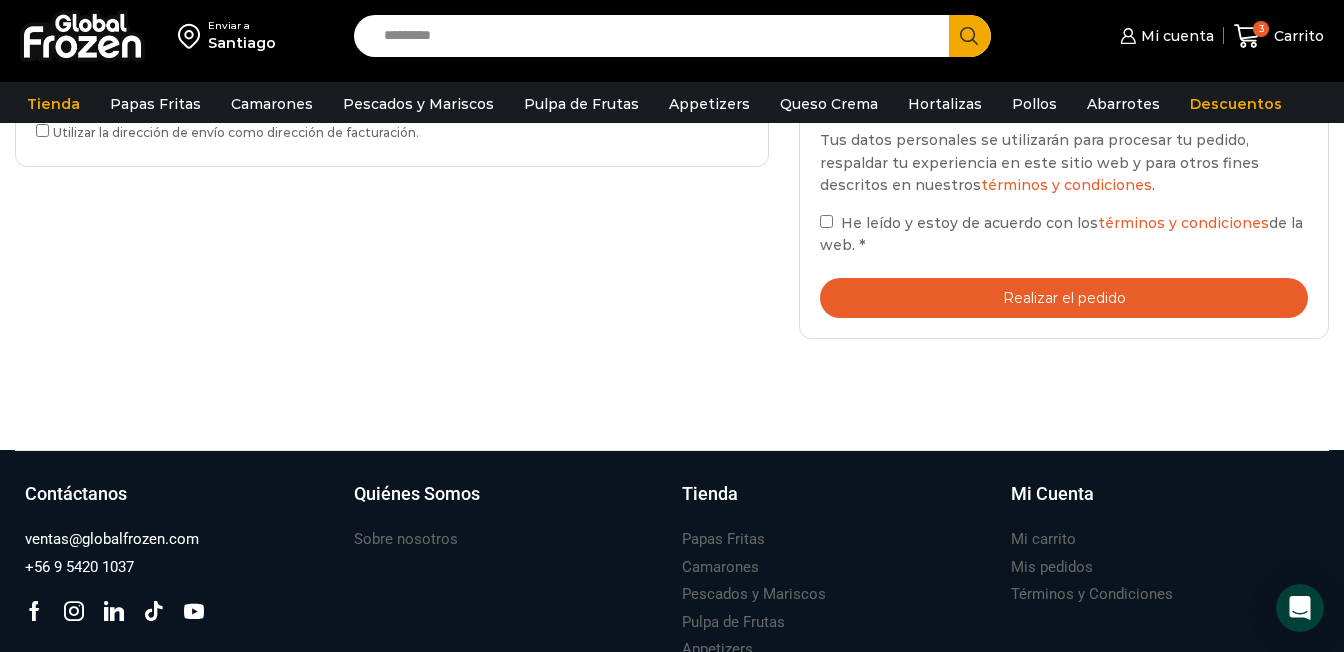 scroll, scrollTop: 600, scrollLeft: 0, axis: vertical 